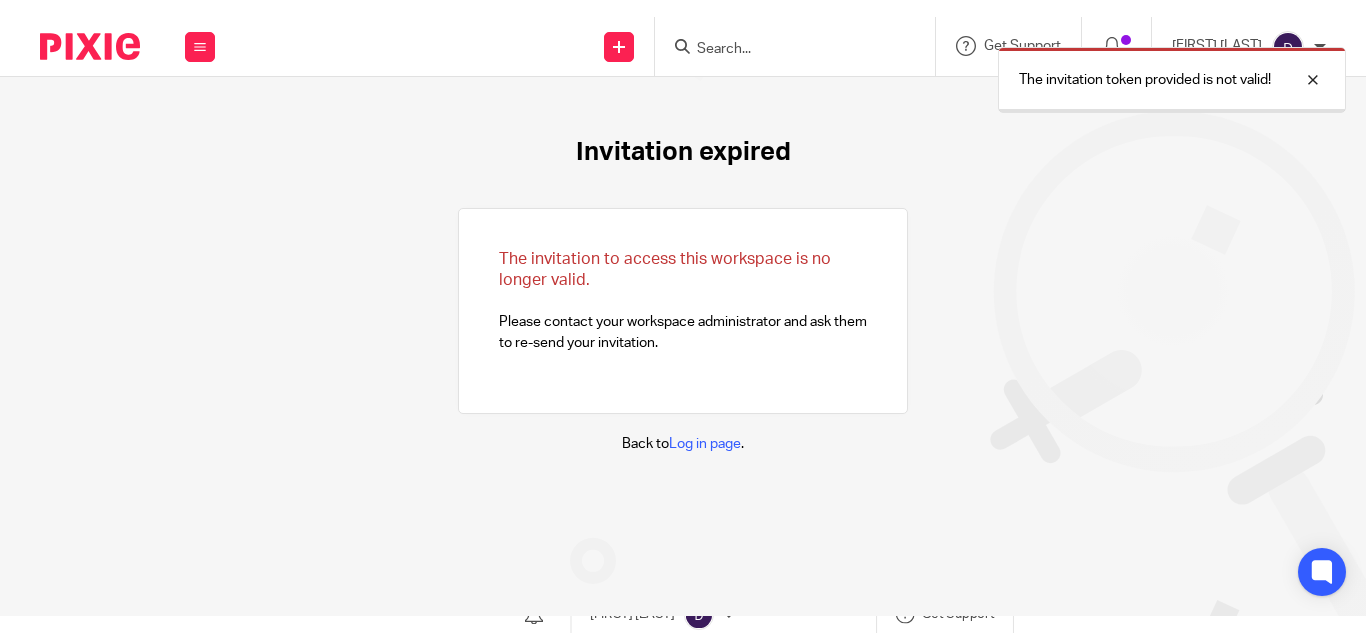 scroll, scrollTop: 0, scrollLeft: 0, axis: both 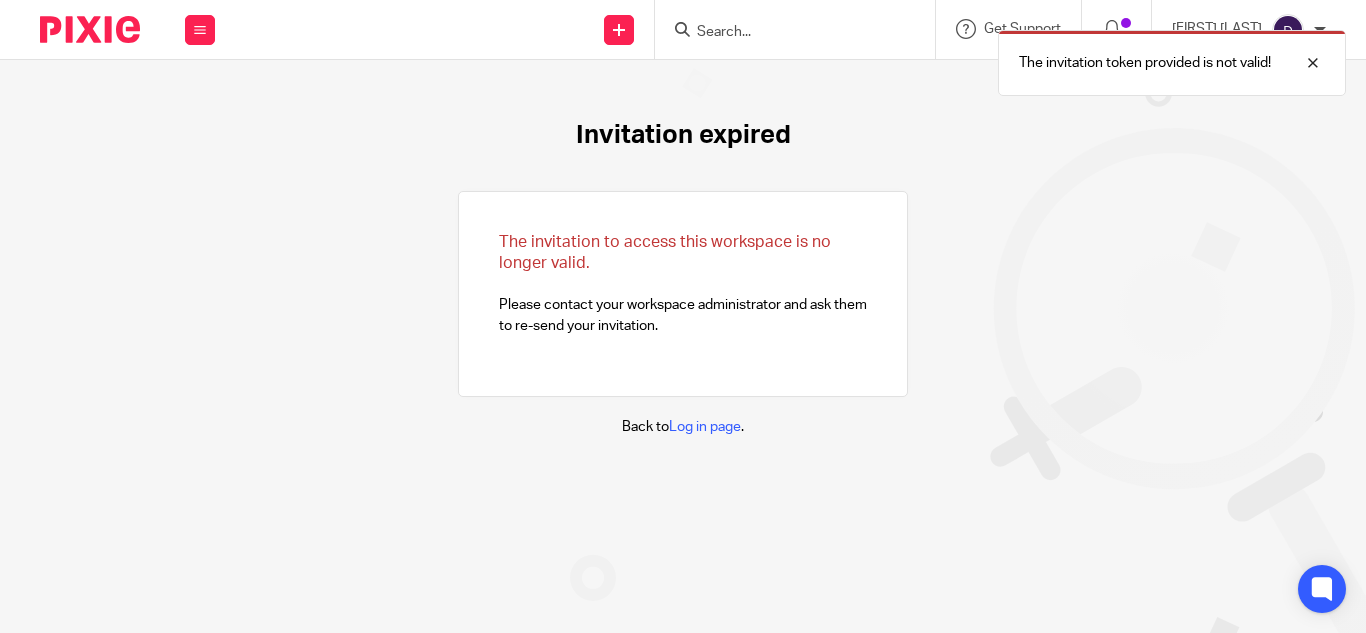 click on "The invitation token provided is not valid!" at bounding box center (1014, 58) 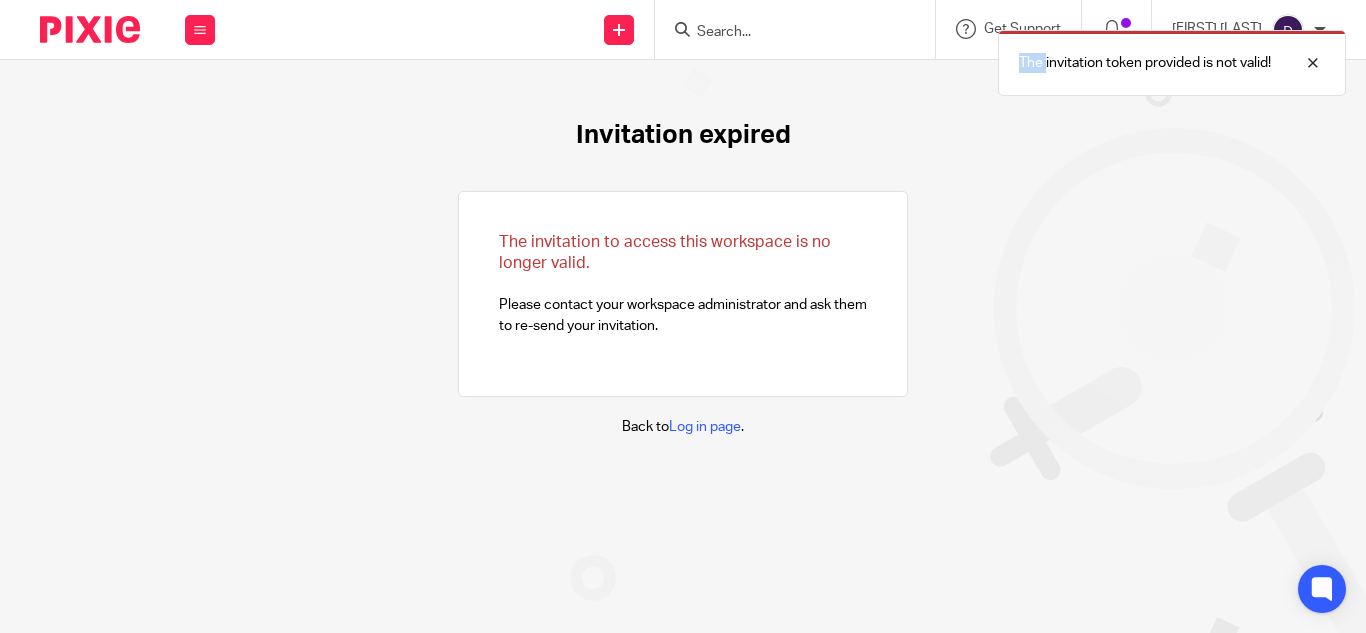 click on "The invitation token provided is not valid!" at bounding box center (1014, 58) 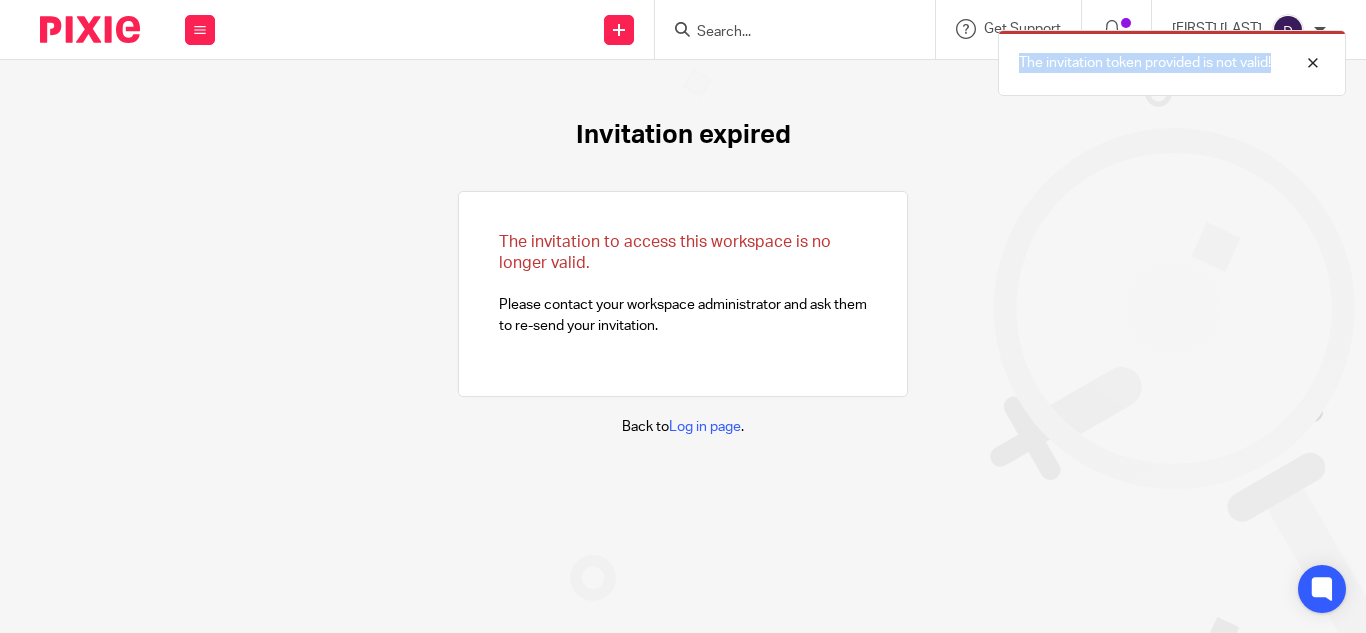 click on "The invitation token provided is not valid!" at bounding box center [1014, 58] 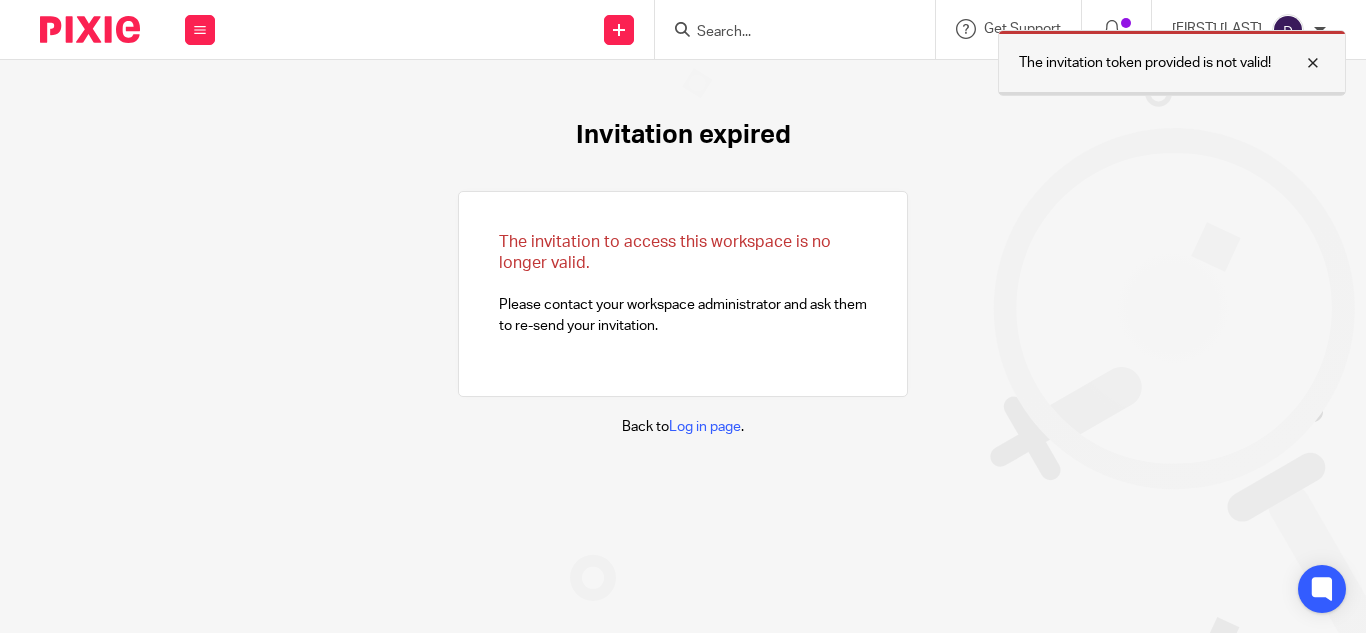 click at bounding box center [1298, 63] 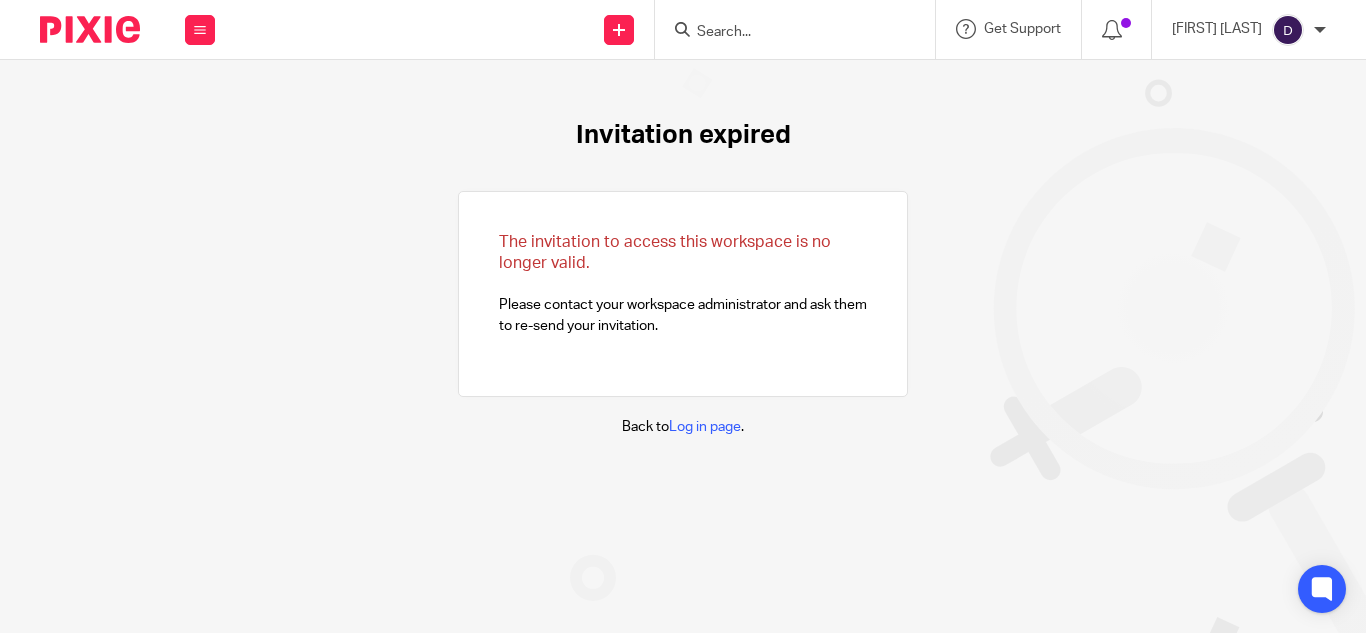 click at bounding box center [785, 33] 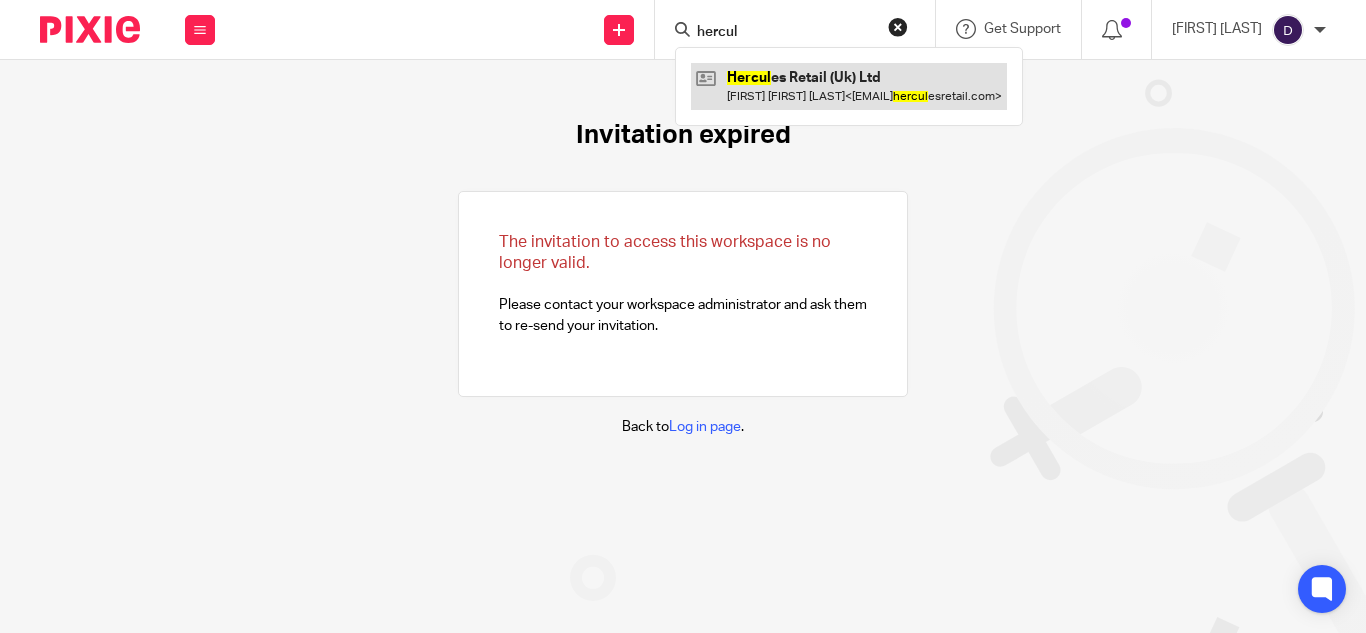 type on "[LAST]" 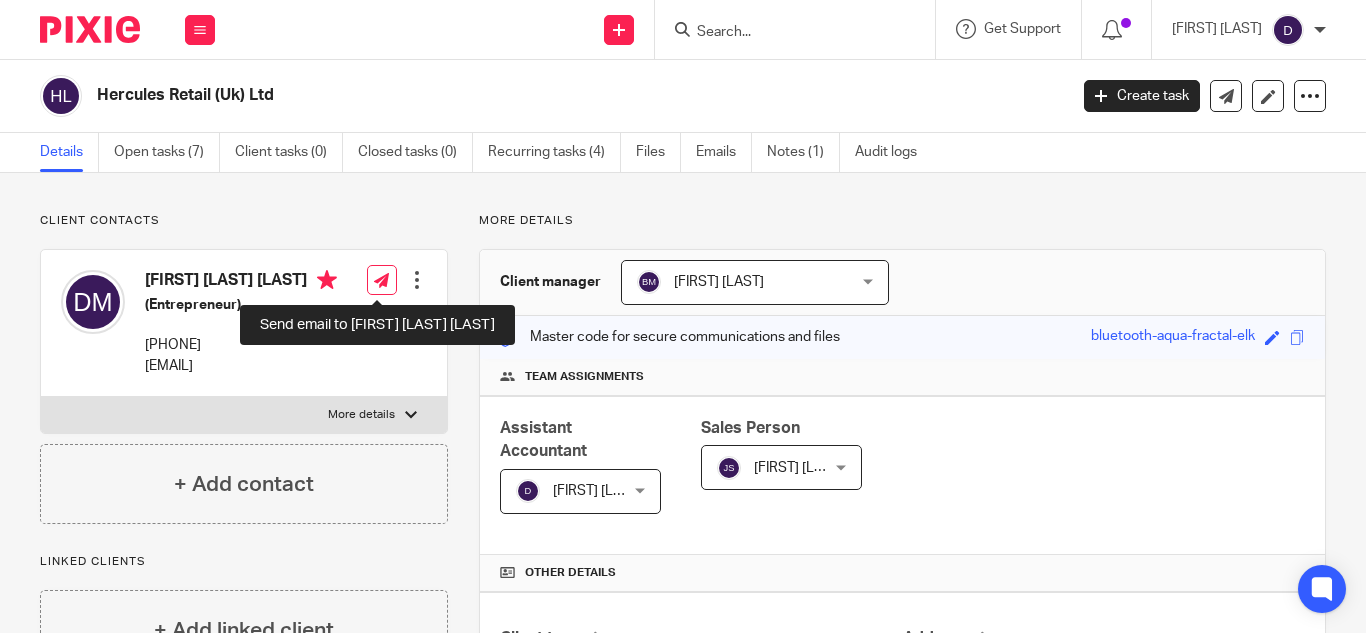 scroll, scrollTop: 0, scrollLeft: 0, axis: both 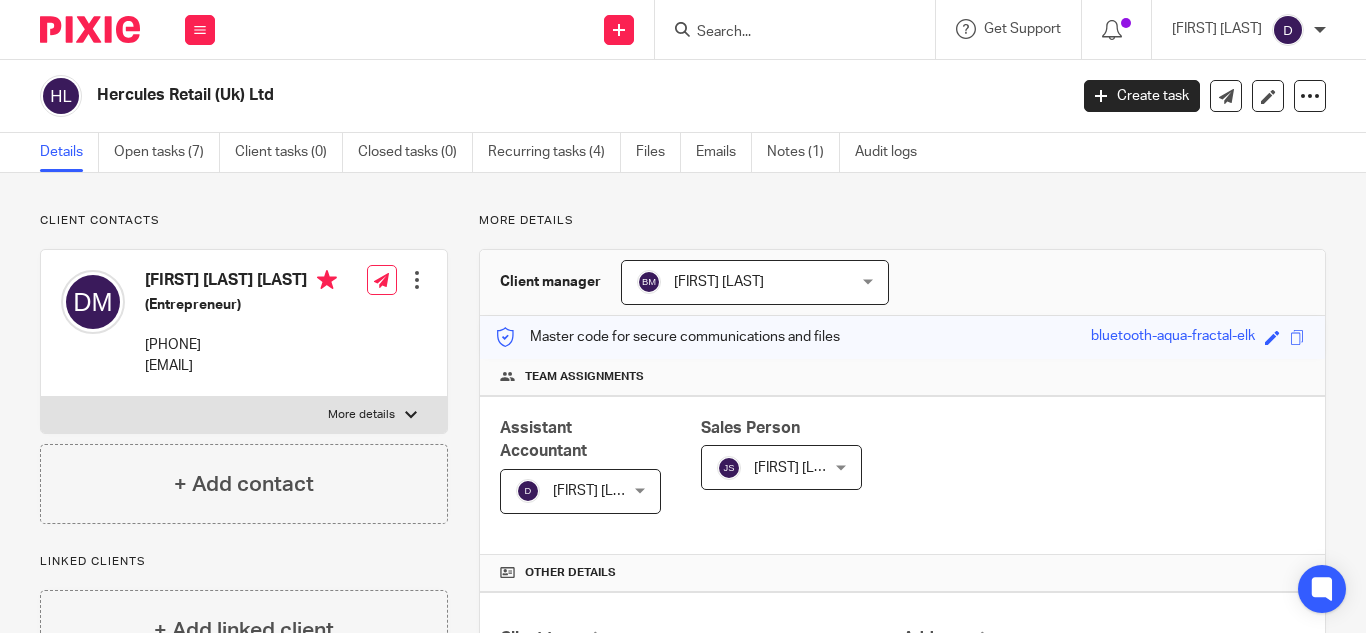 click on "Work
Email
Clients
Team
Reports
Settings" at bounding box center (200, 29) 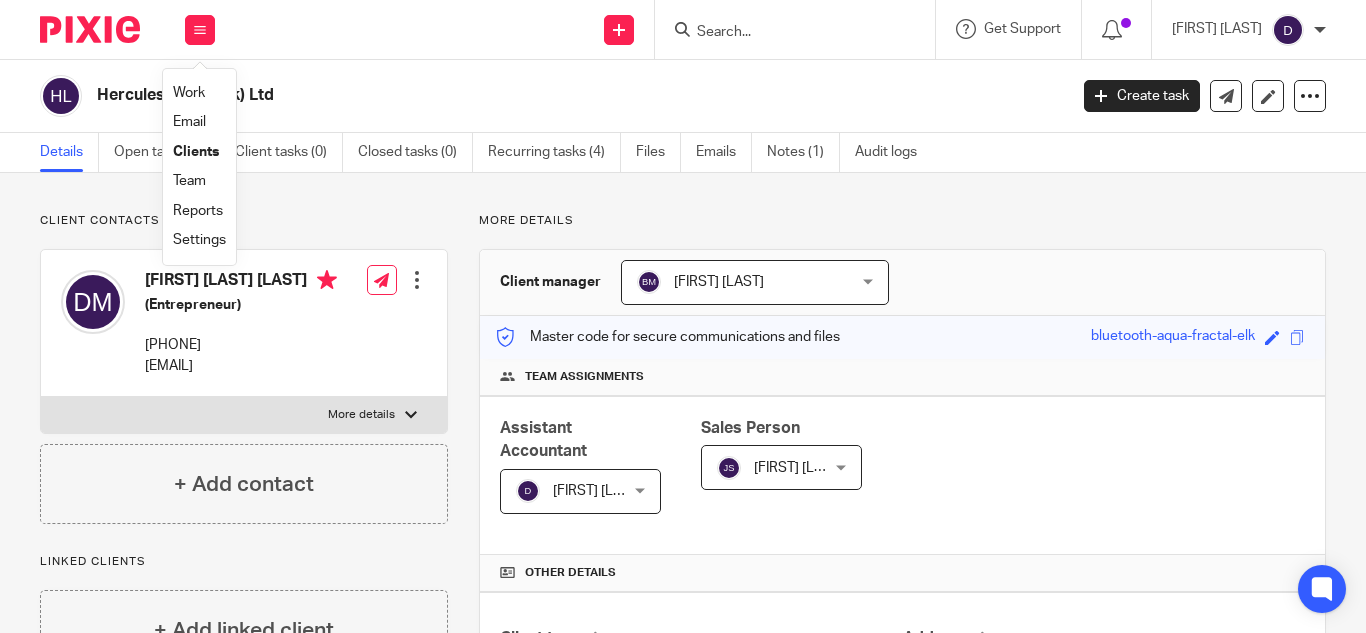 click on "Clients" at bounding box center [196, 152] 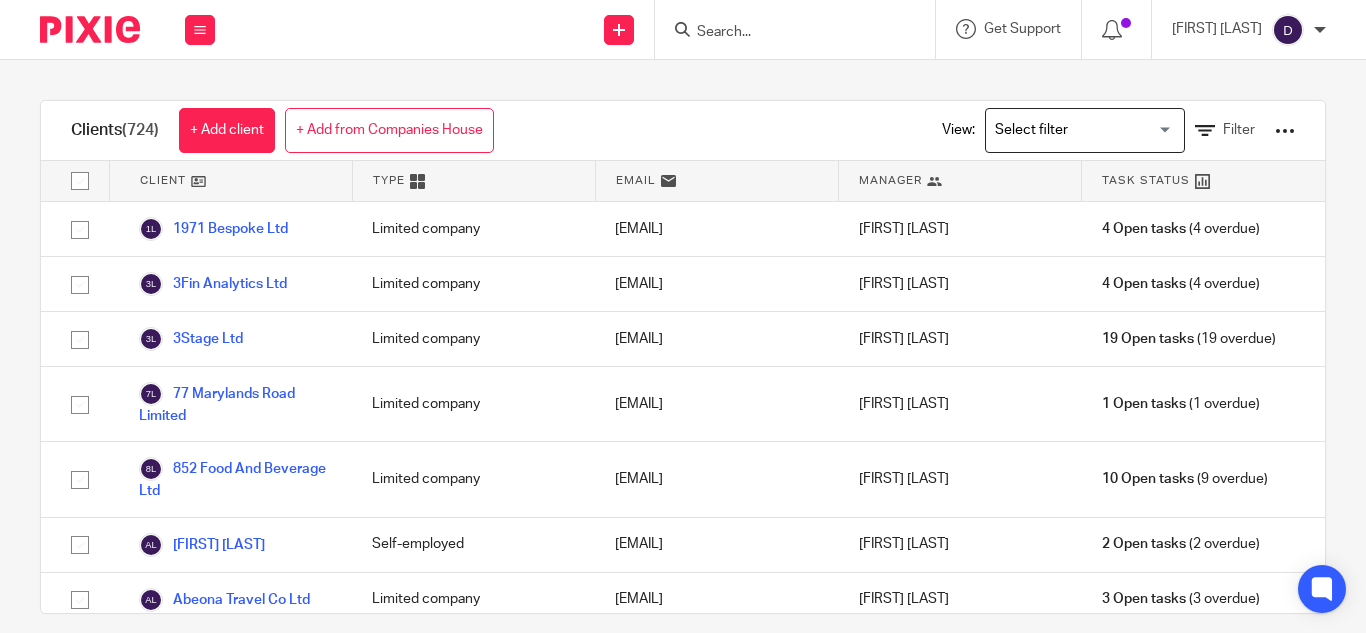 scroll, scrollTop: 0, scrollLeft: 0, axis: both 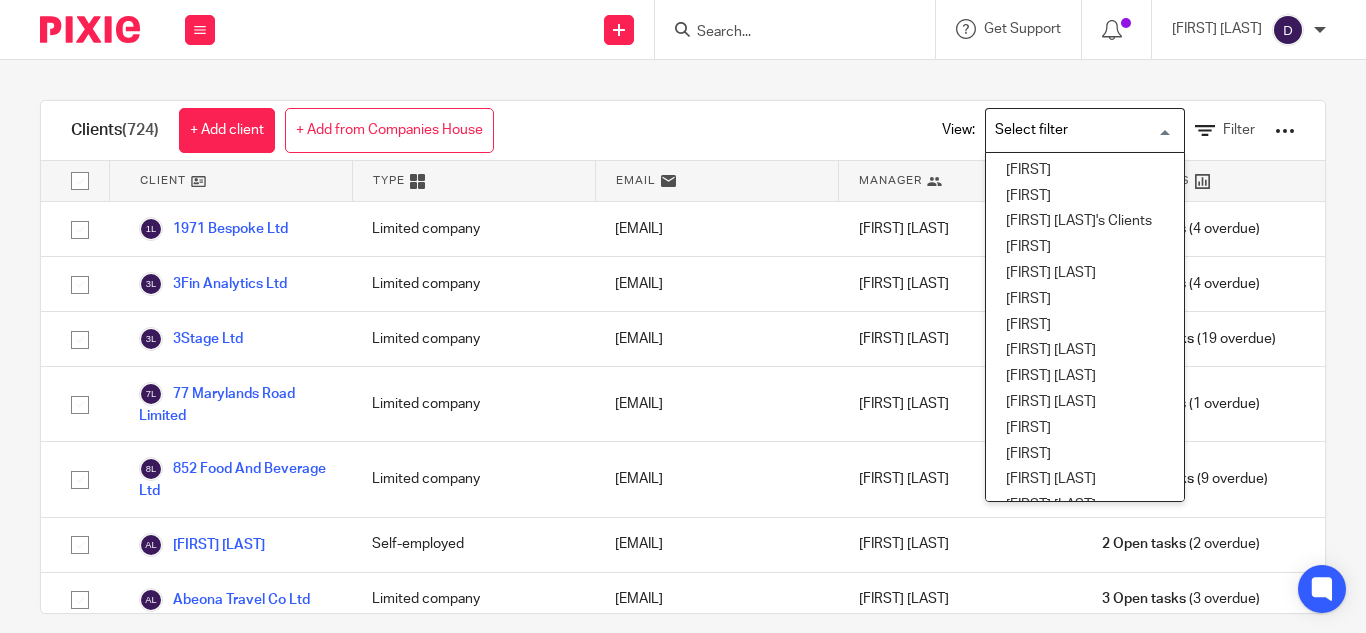 click at bounding box center [1080, 130] 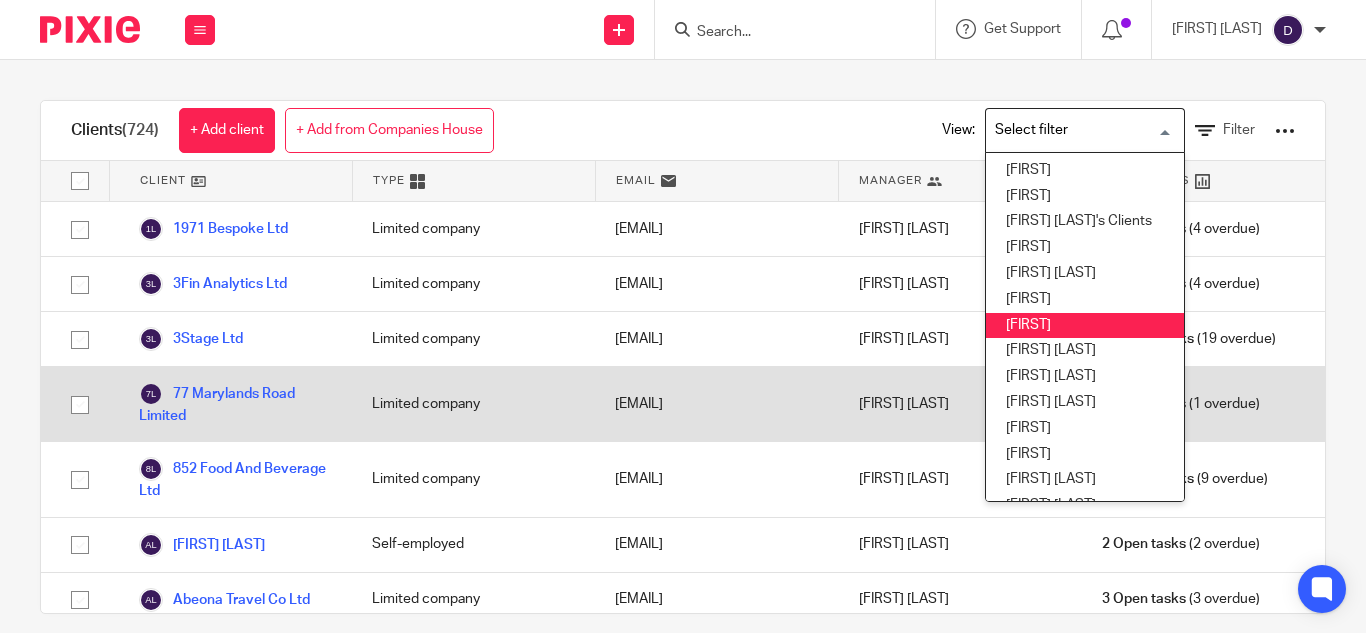 click on "[FIRST] [LAST]" at bounding box center (1085, 403) 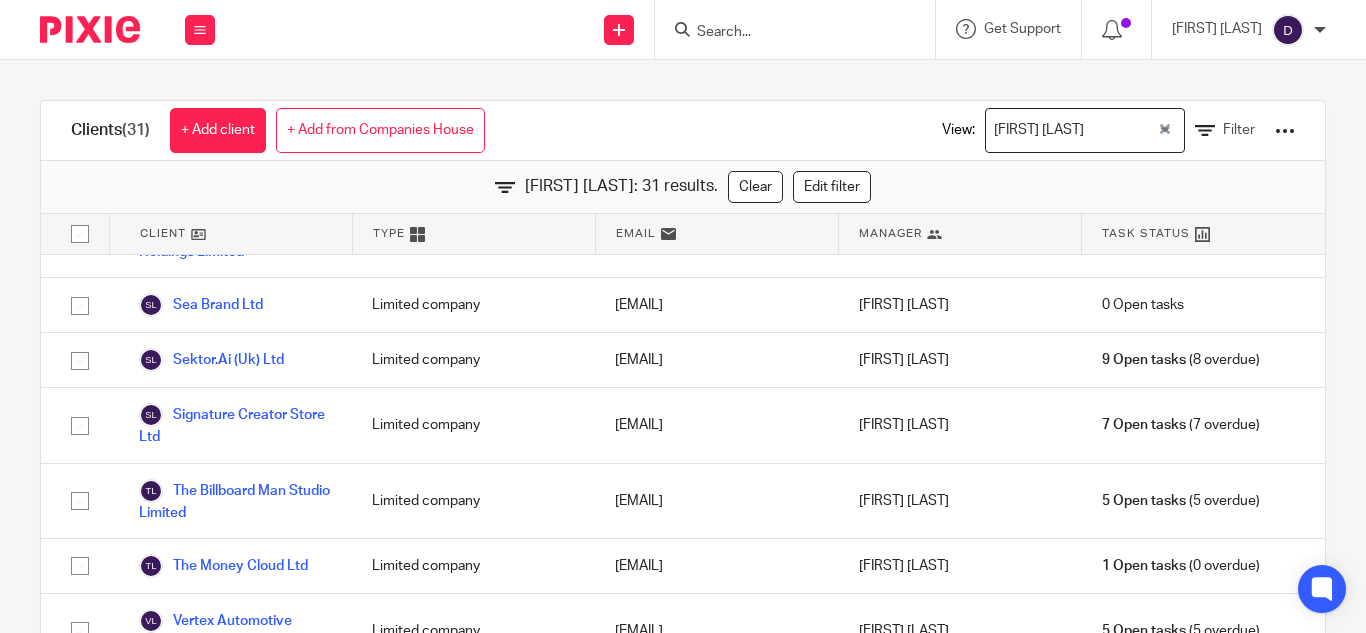 scroll, scrollTop: 1614, scrollLeft: 0, axis: vertical 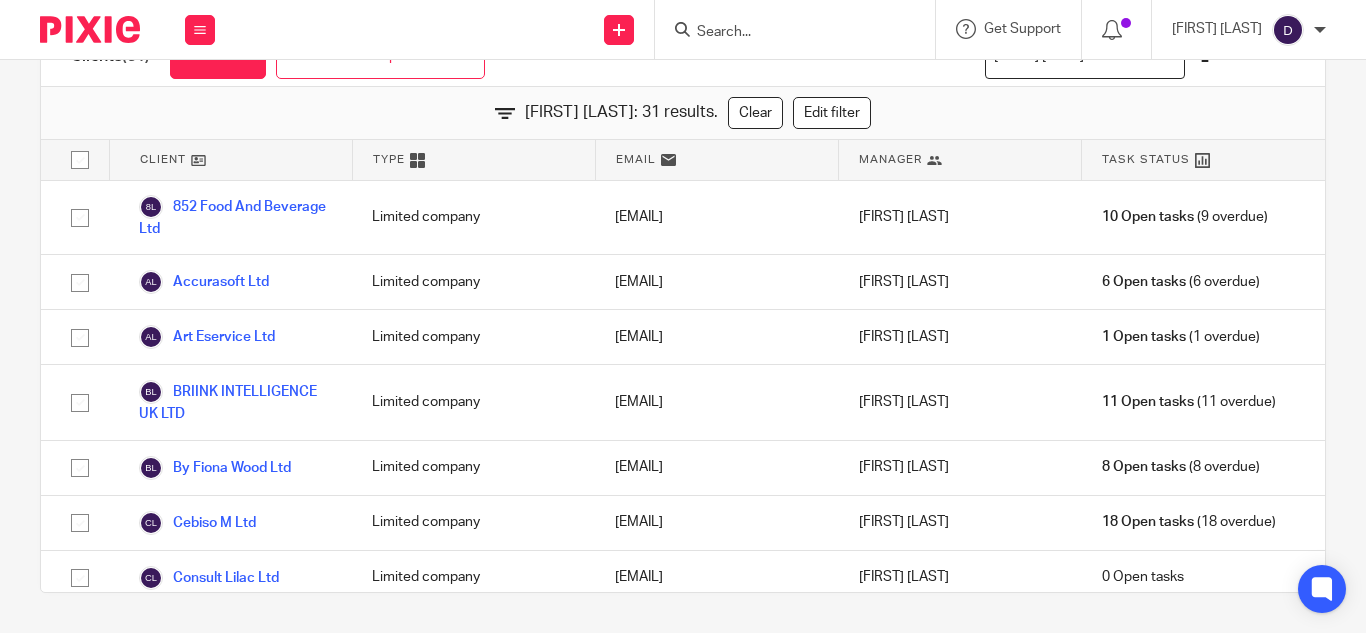 click at bounding box center [785, 33] 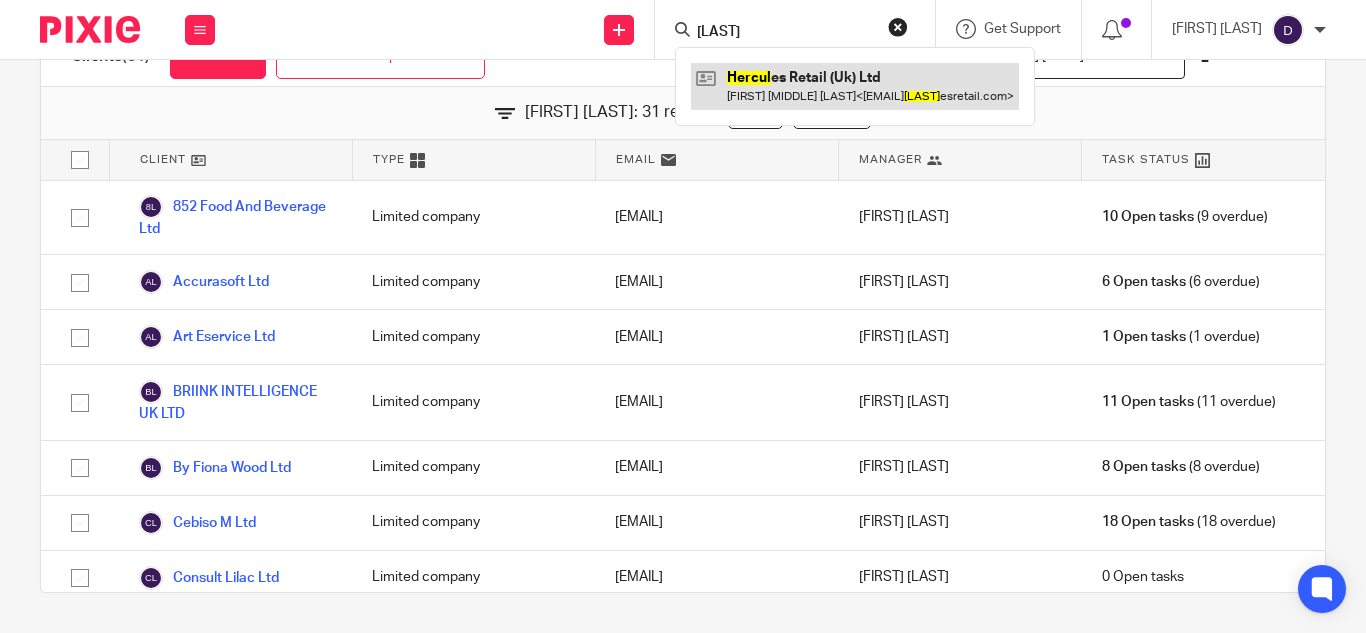type on "hercul" 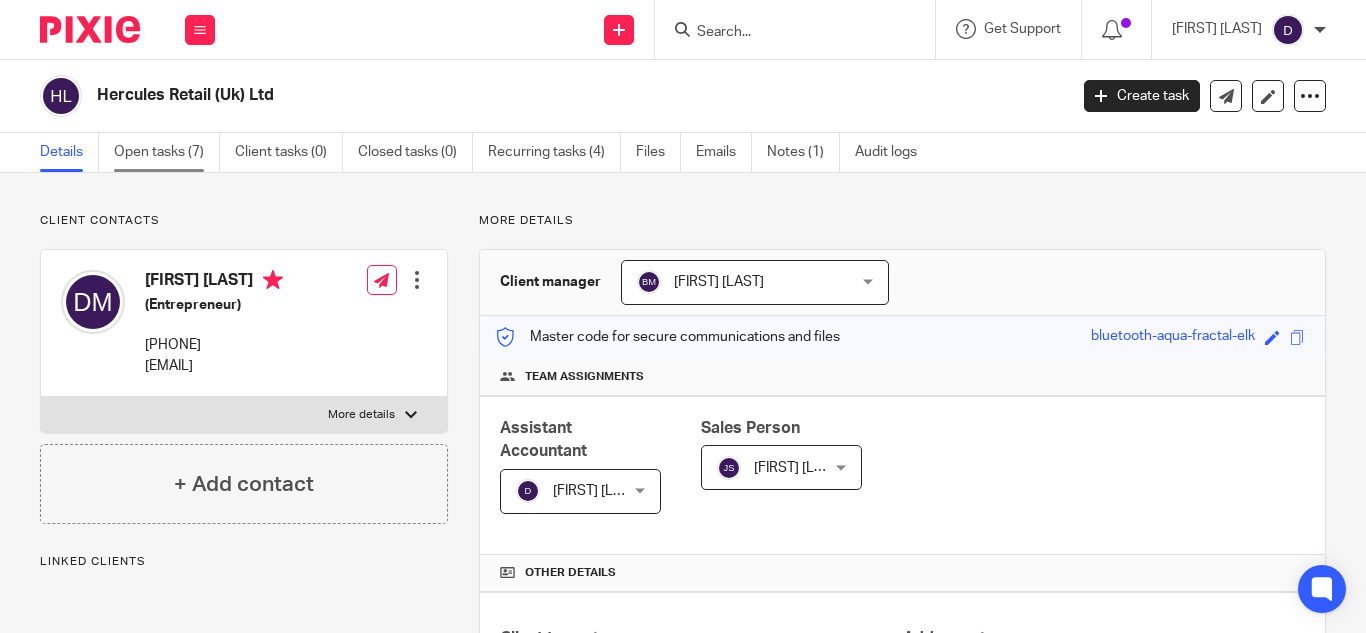 scroll, scrollTop: 0, scrollLeft: 0, axis: both 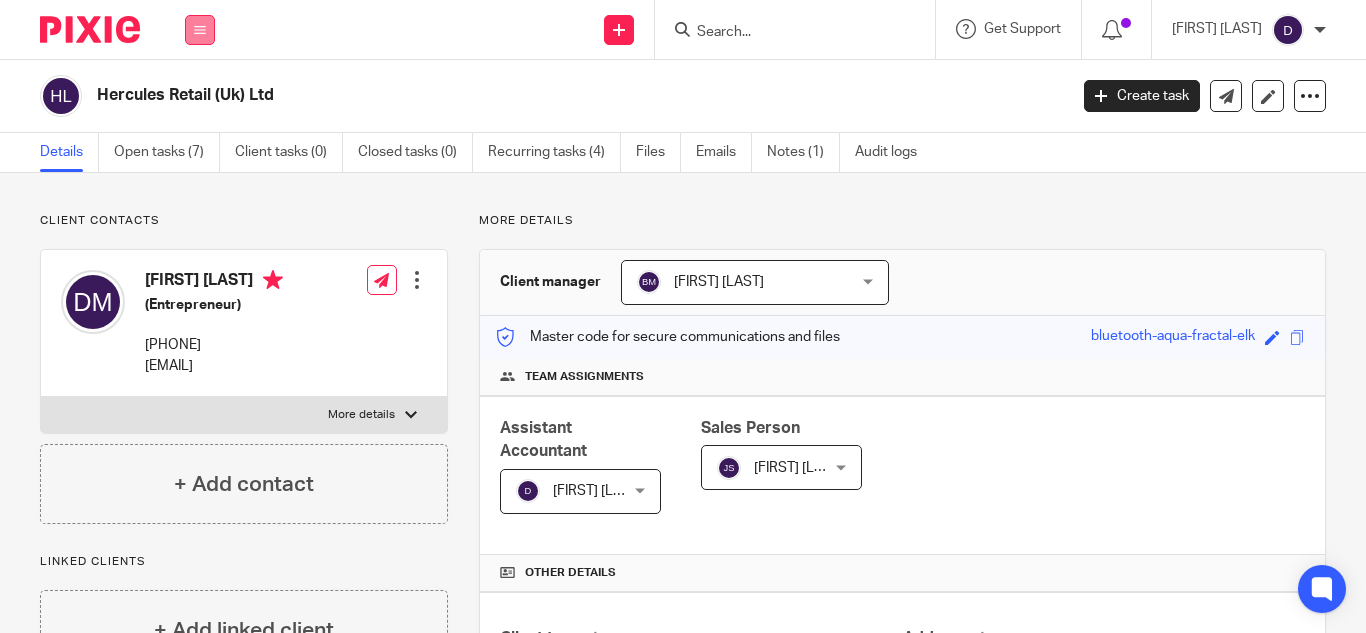 click at bounding box center (200, 30) 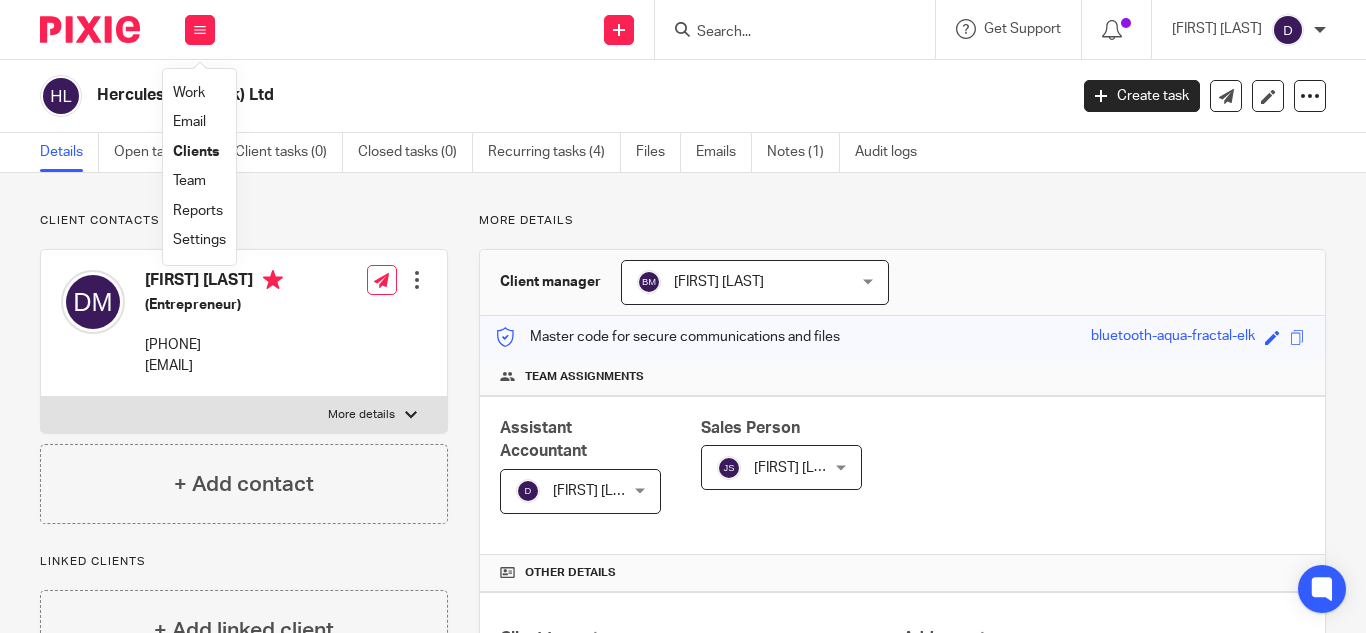 click on "Hercules Retail (Uk) Ltd" at bounding box center [547, 96] 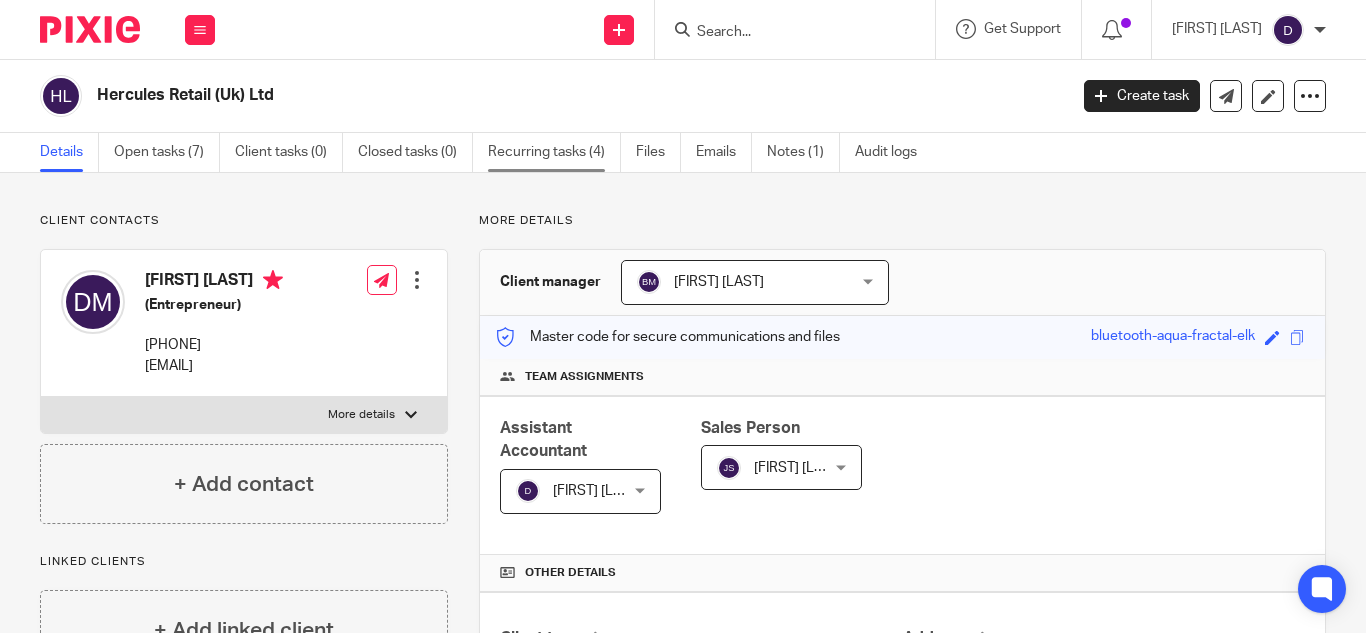 click on "Recurring tasks (4)" at bounding box center (554, 152) 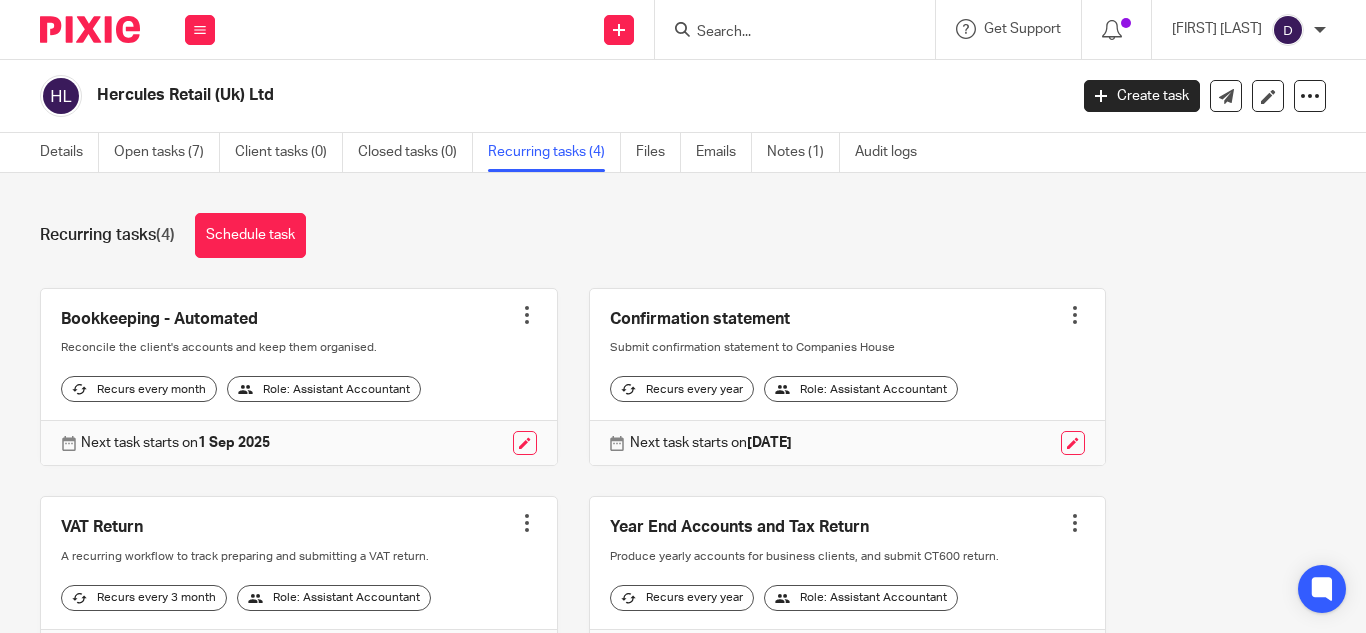 scroll, scrollTop: 0, scrollLeft: 0, axis: both 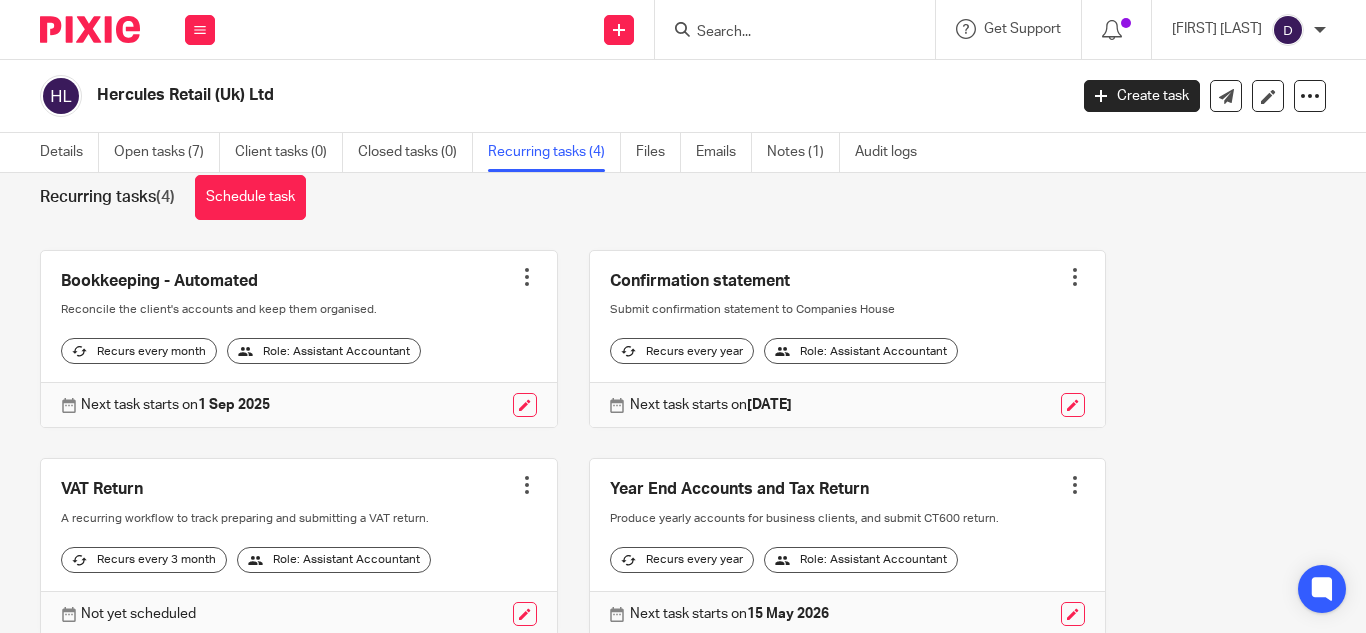 click at bounding box center [527, 277] 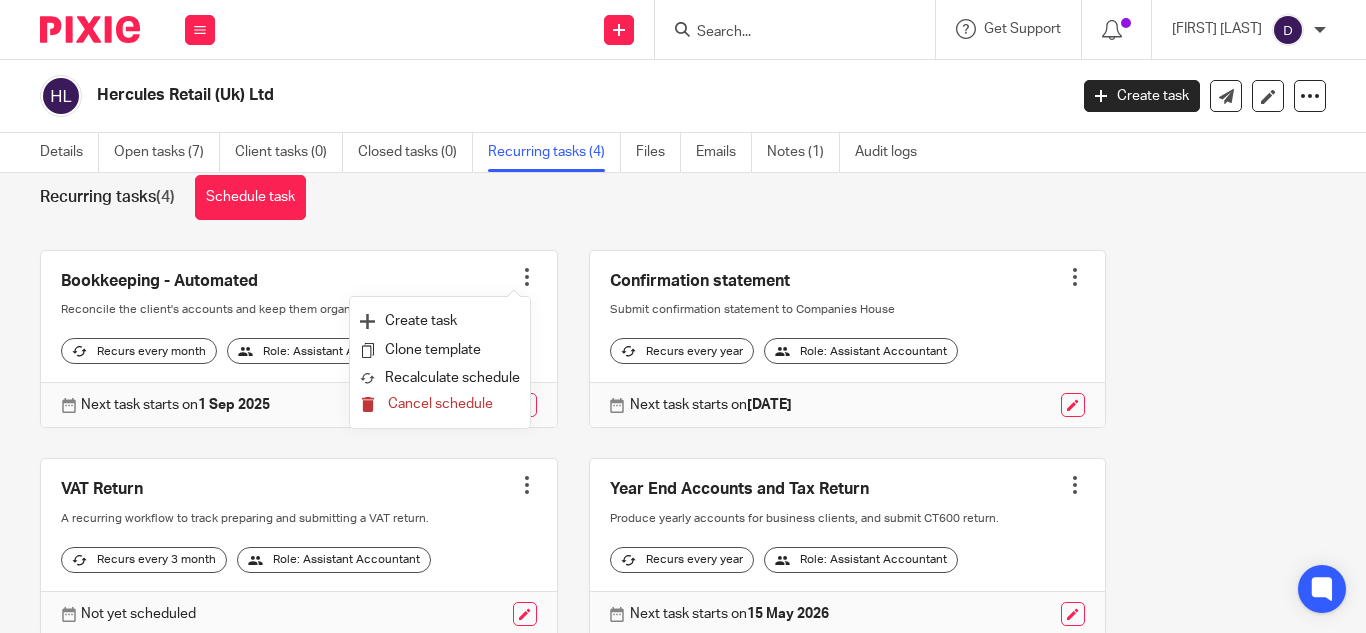 click on "Cancel schedule" at bounding box center (440, 404) 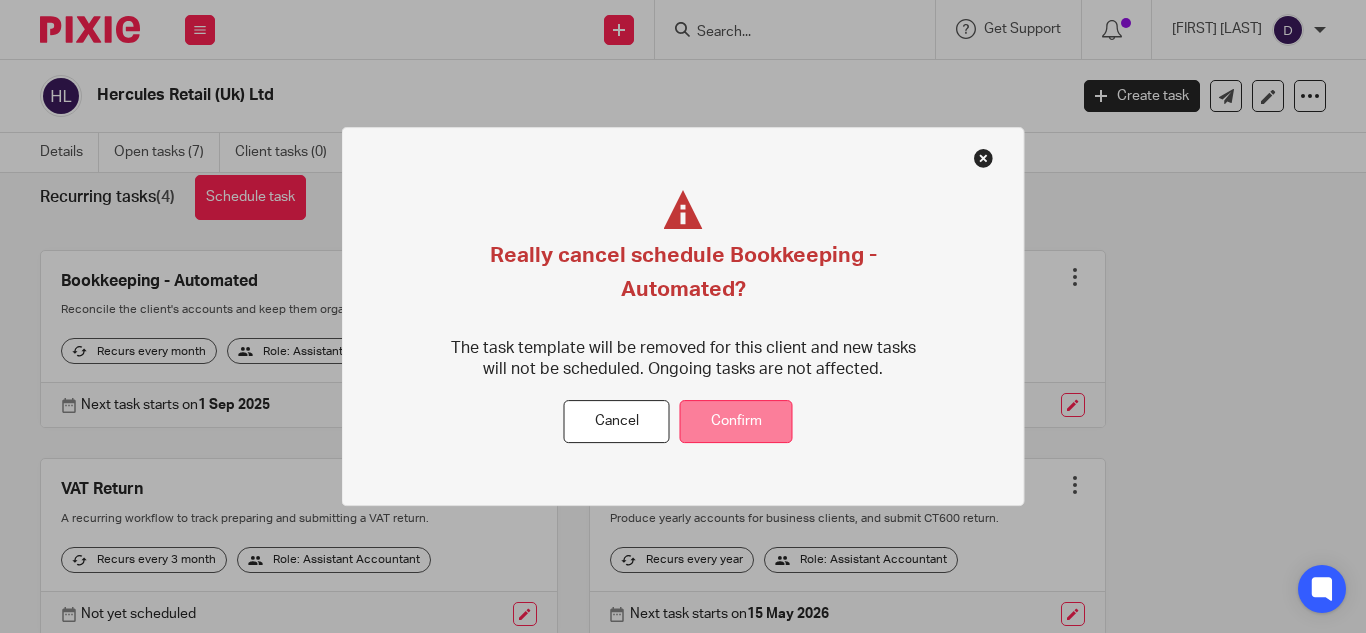 click on "Confirm" at bounding box center (736, 422) 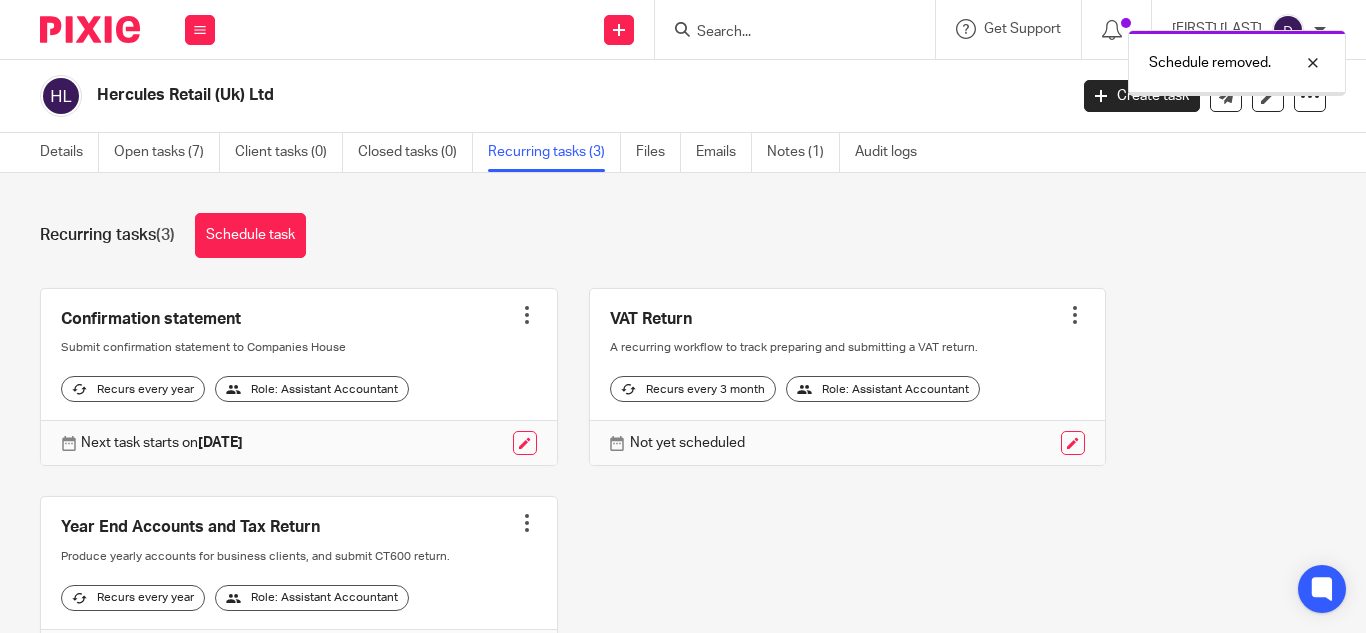 scroll, scrollTop: 0, scrollLeft: 0, axis: both 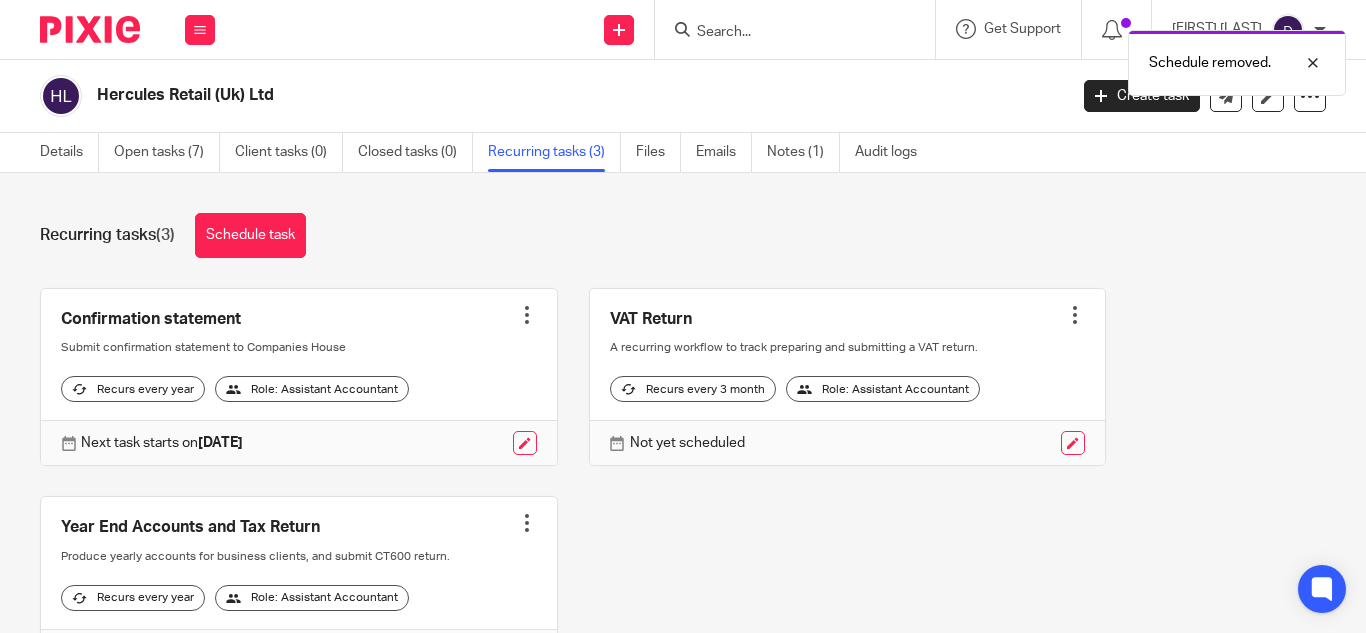click at bounding box center [527, 315] 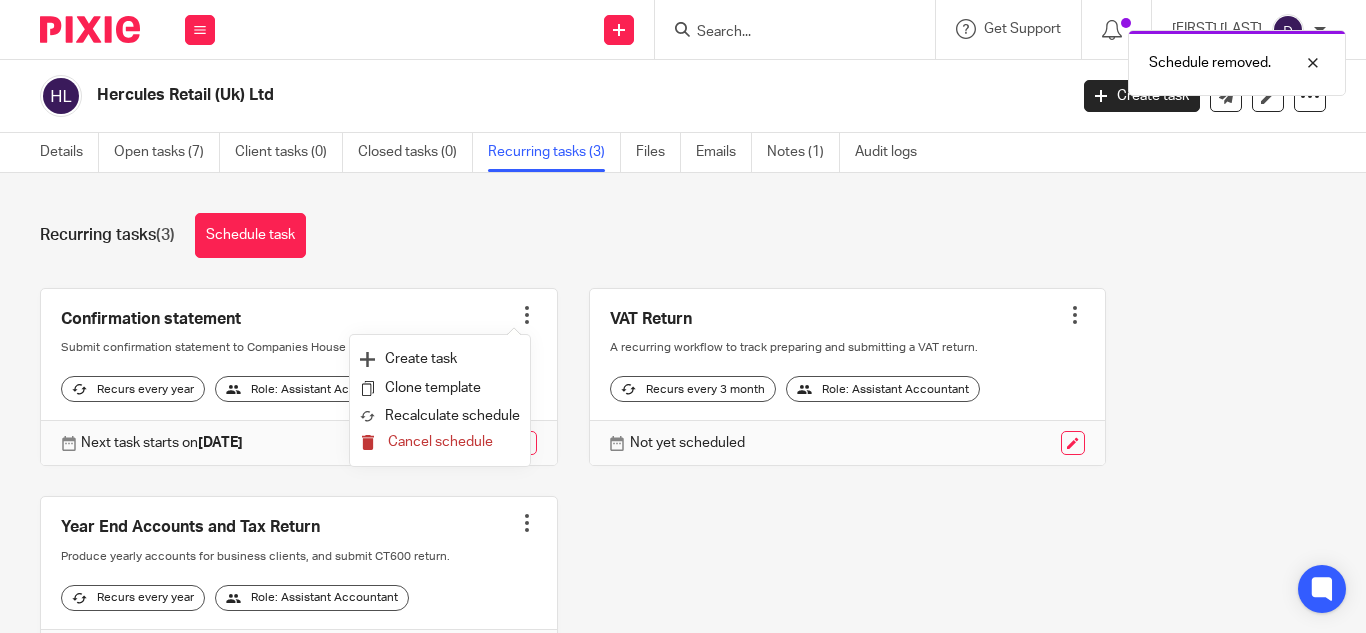 click on "Cancel schedule" at bounding box center [440, 442] 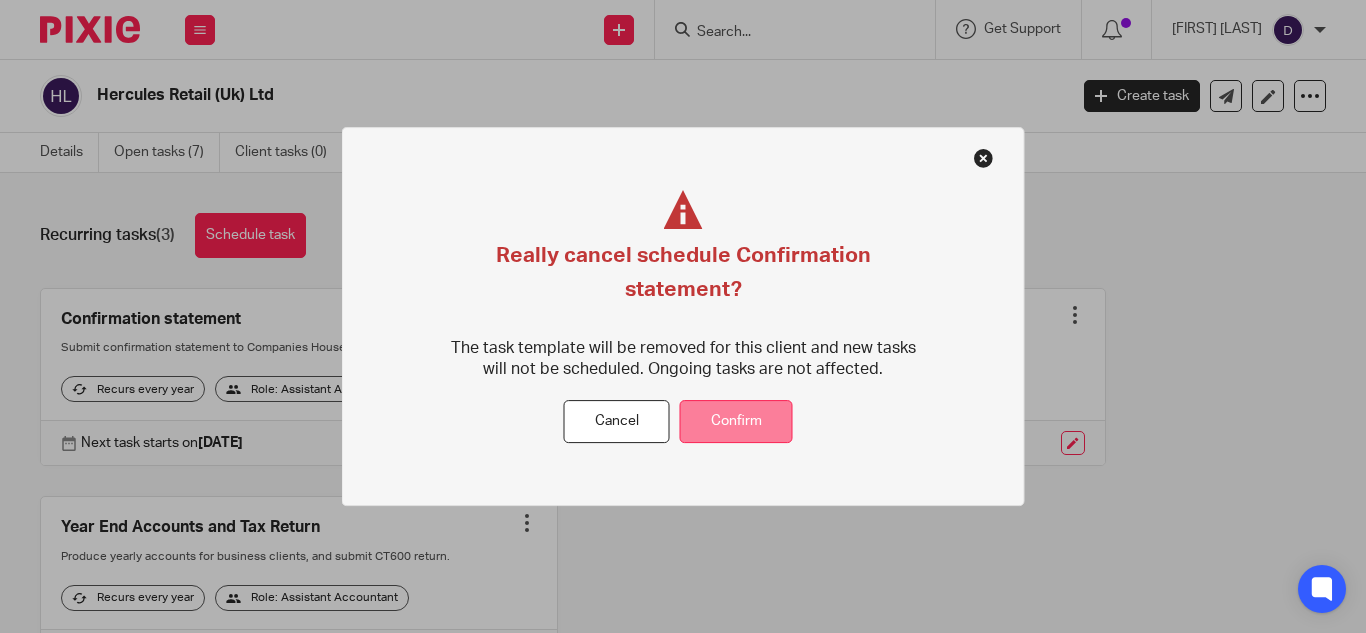 click on "Confirm" at bounding box center [736, 422] 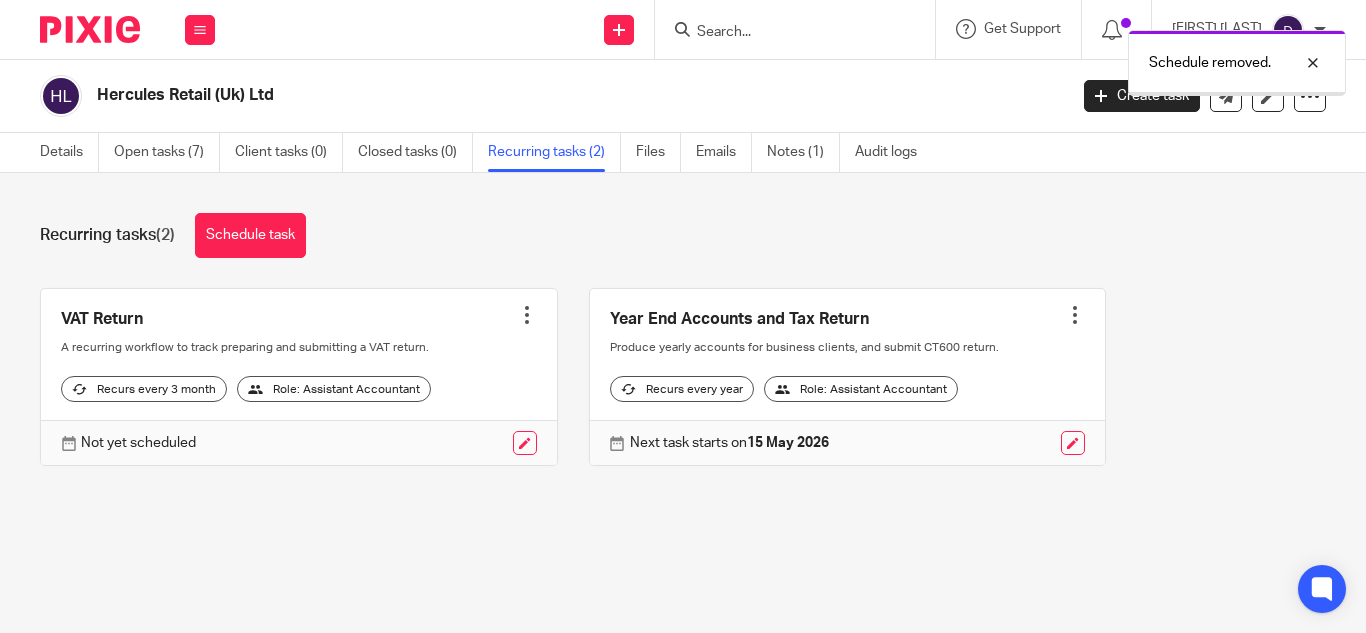 scroll, scrollTop: 0, scrollLeft: 0, axis: both 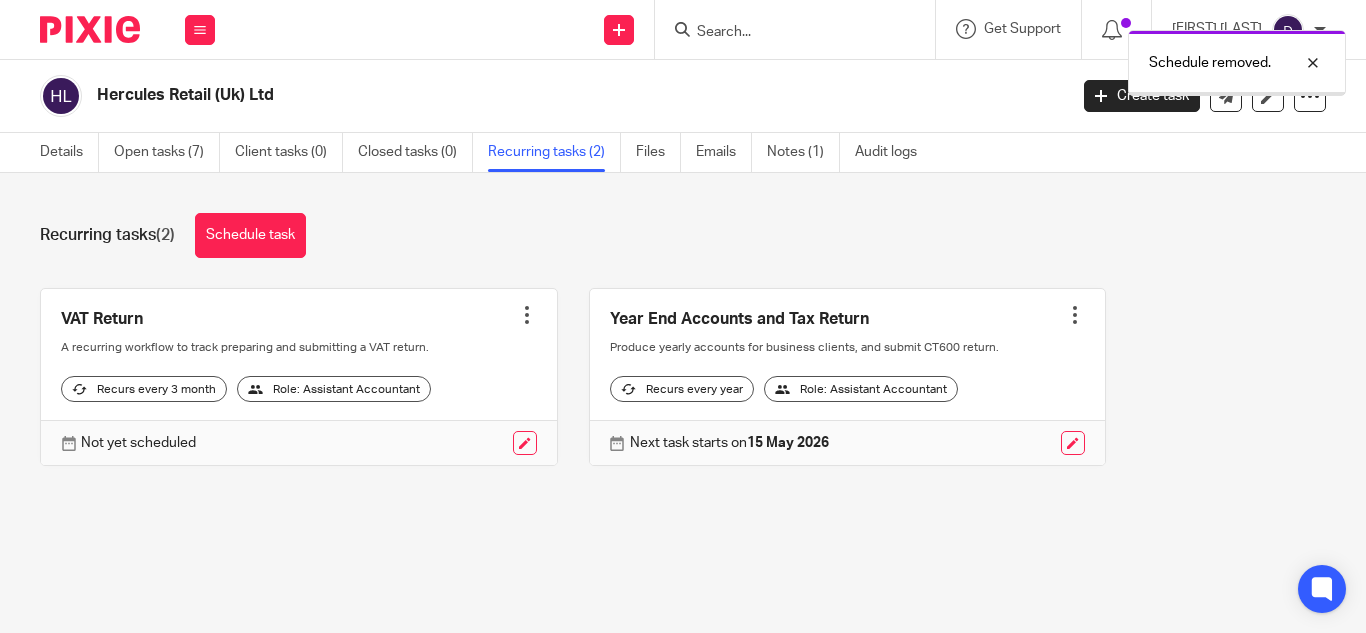 click at bounding box center [299, 377] 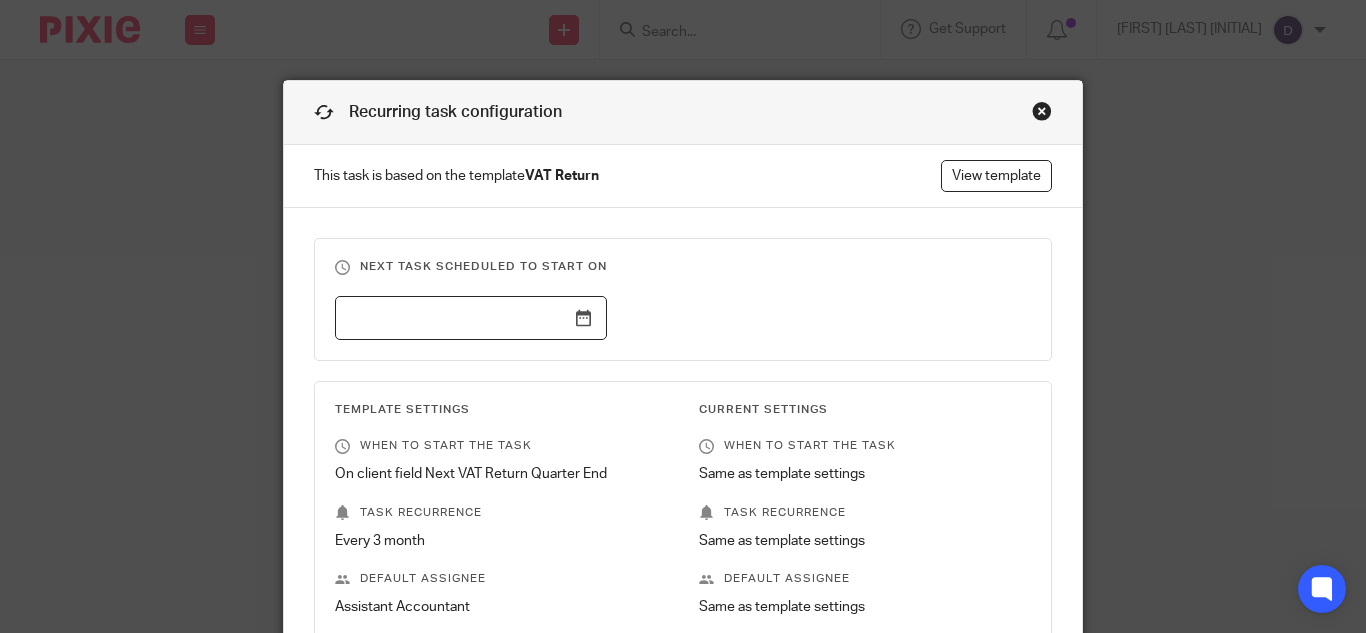 scroll, scrollTop: 0, scrollLeft: 0, axis: both 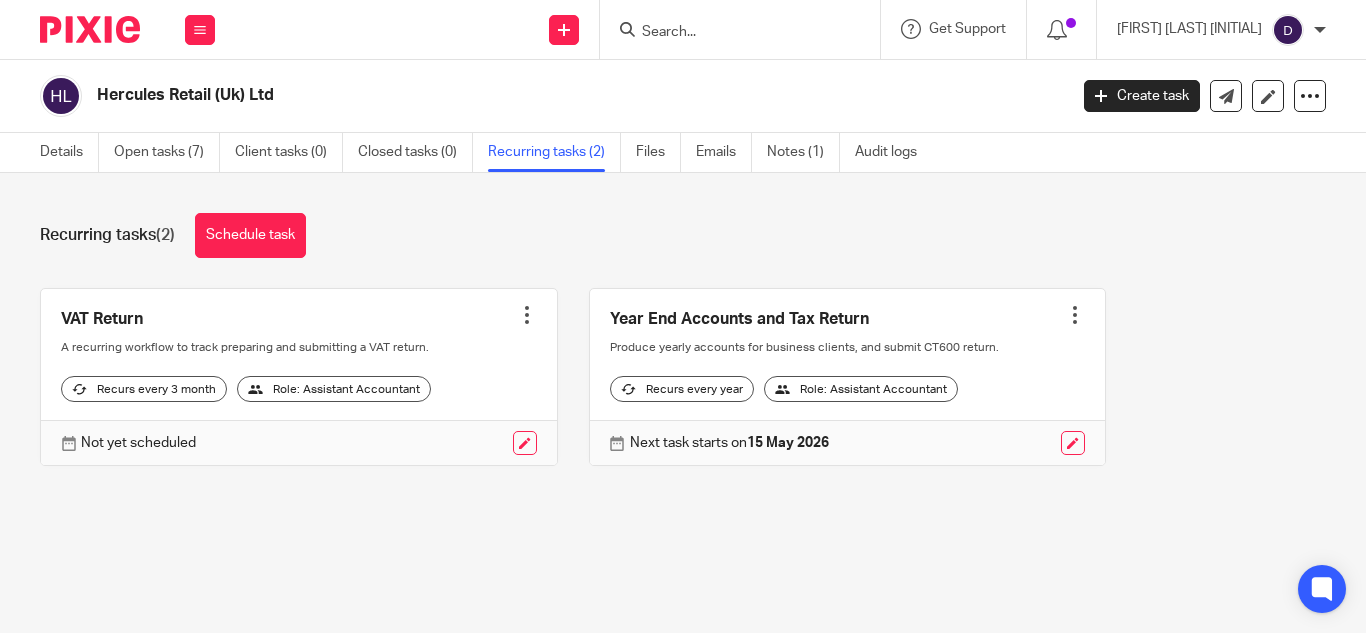 click at bounding box center (527, 315) 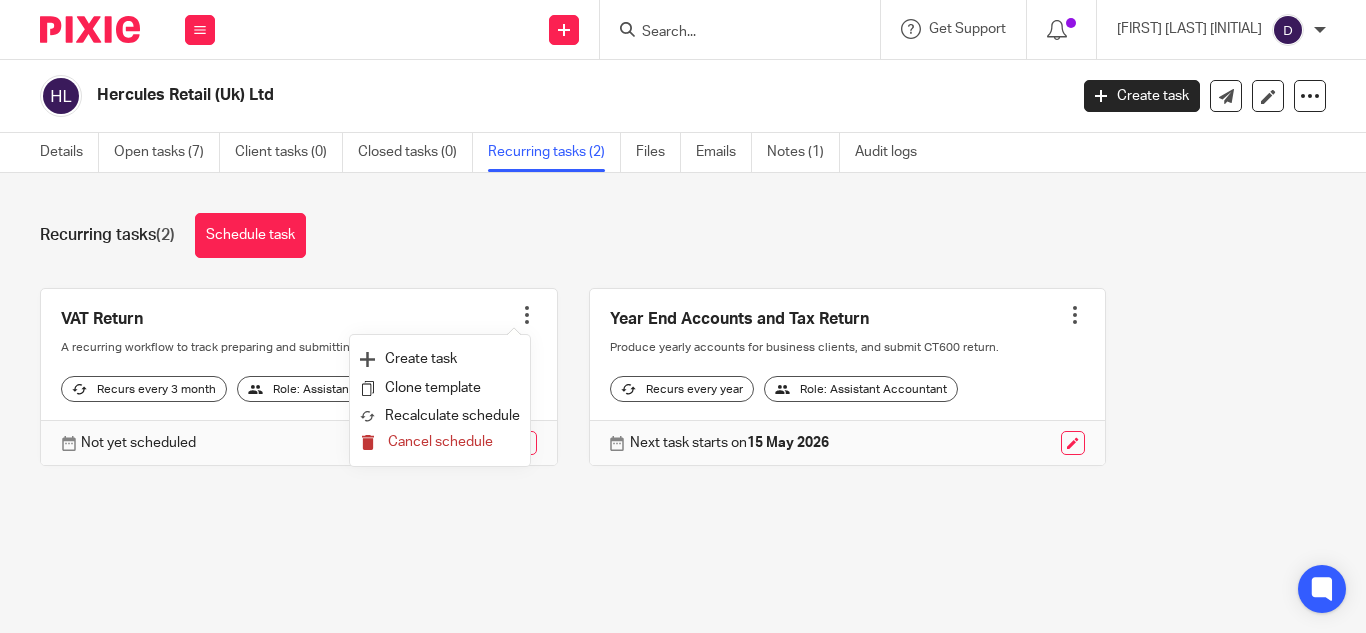 click on "Cancel schedule" at bounding box center [440, 443] 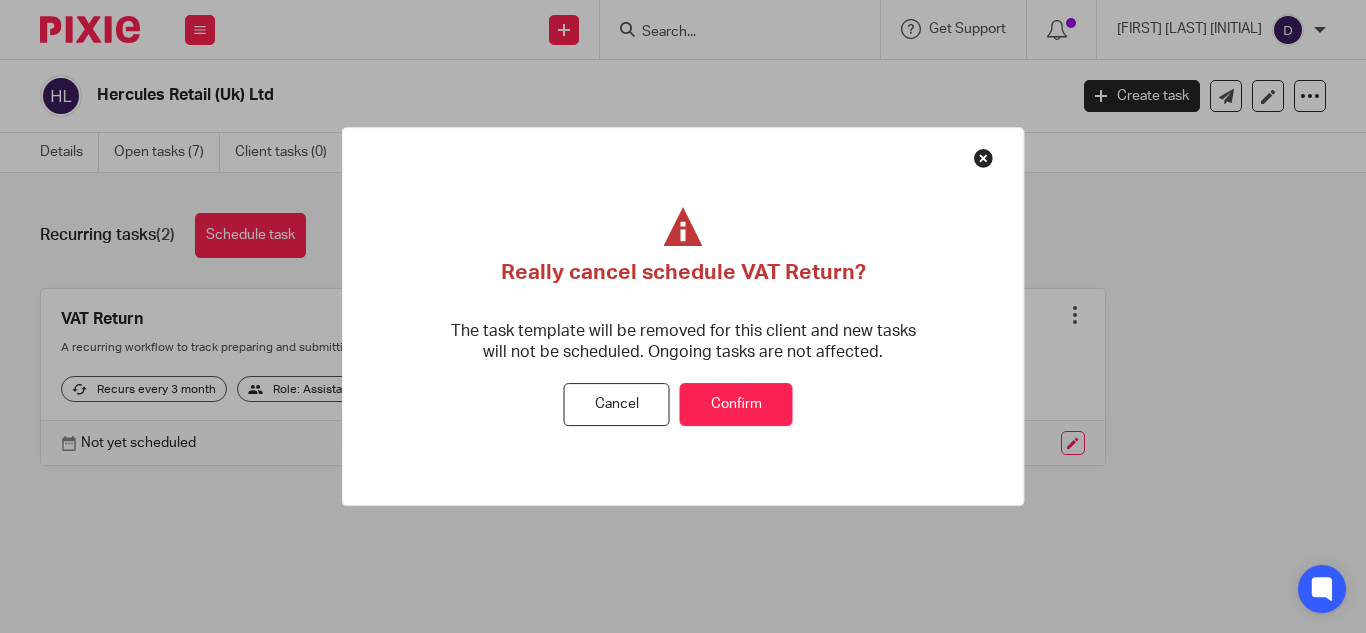 click on "Confirm" at bounding box center (736, 405) 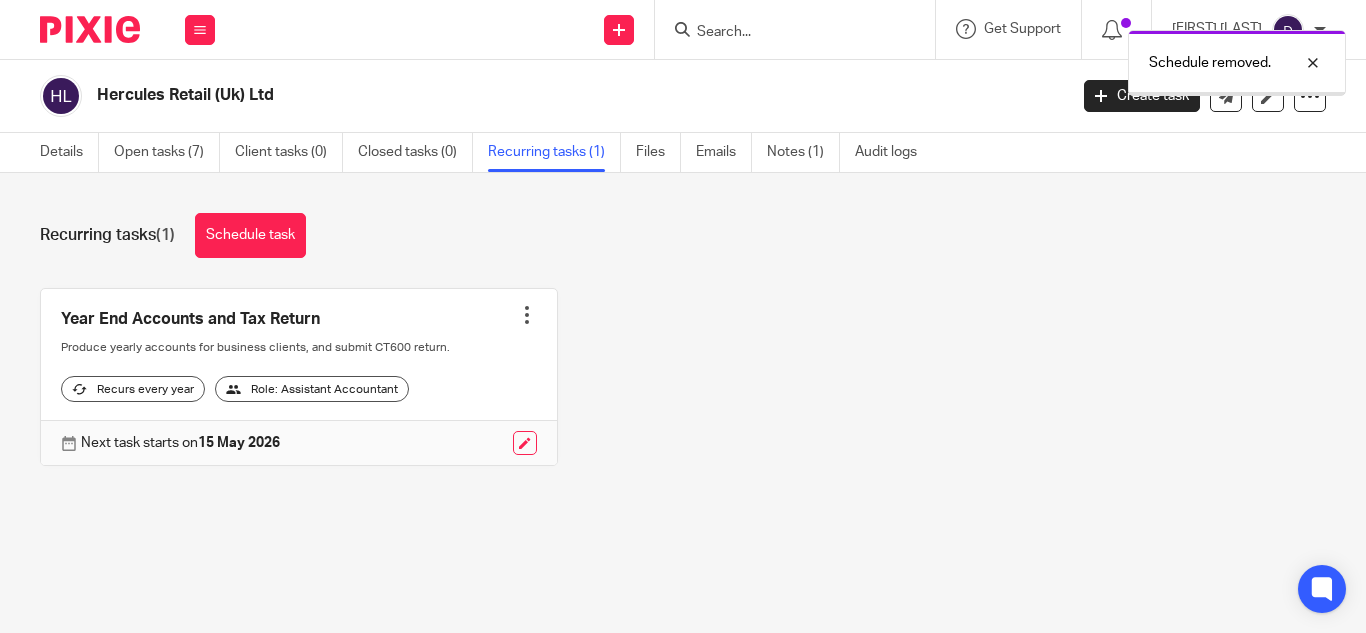 scroll, scrollTop: 0, scrollLeft: 0, axis: both 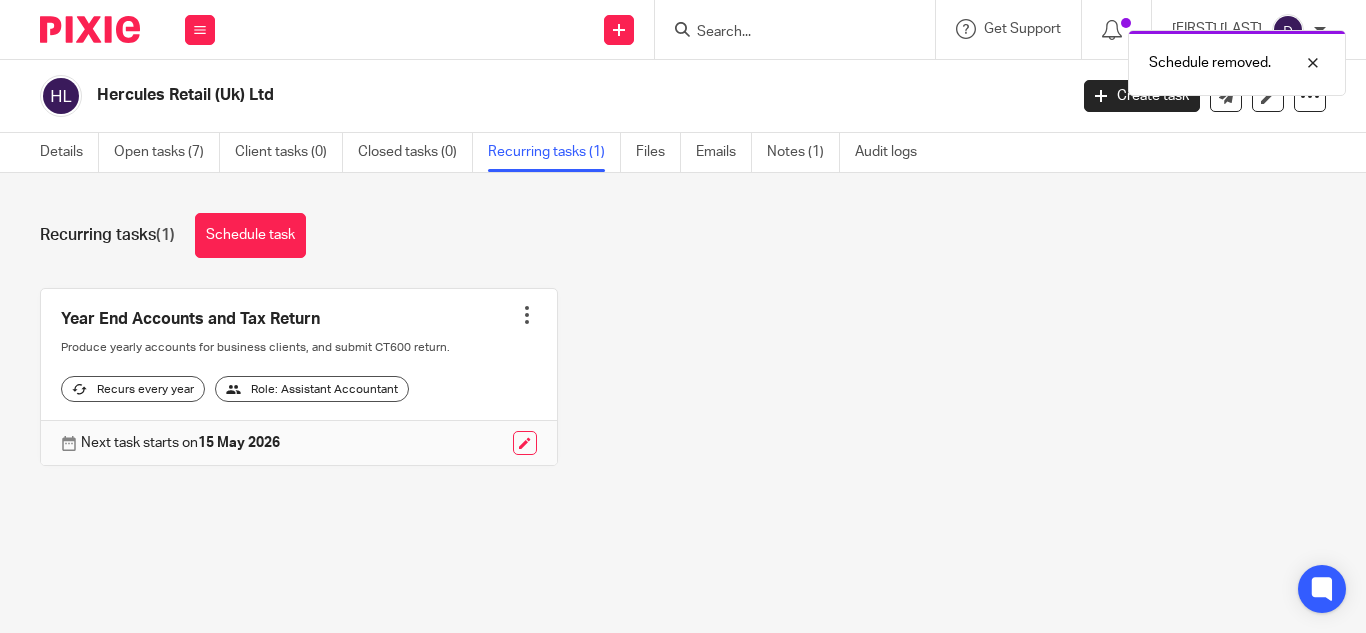 click at bounding box center (527, 315) 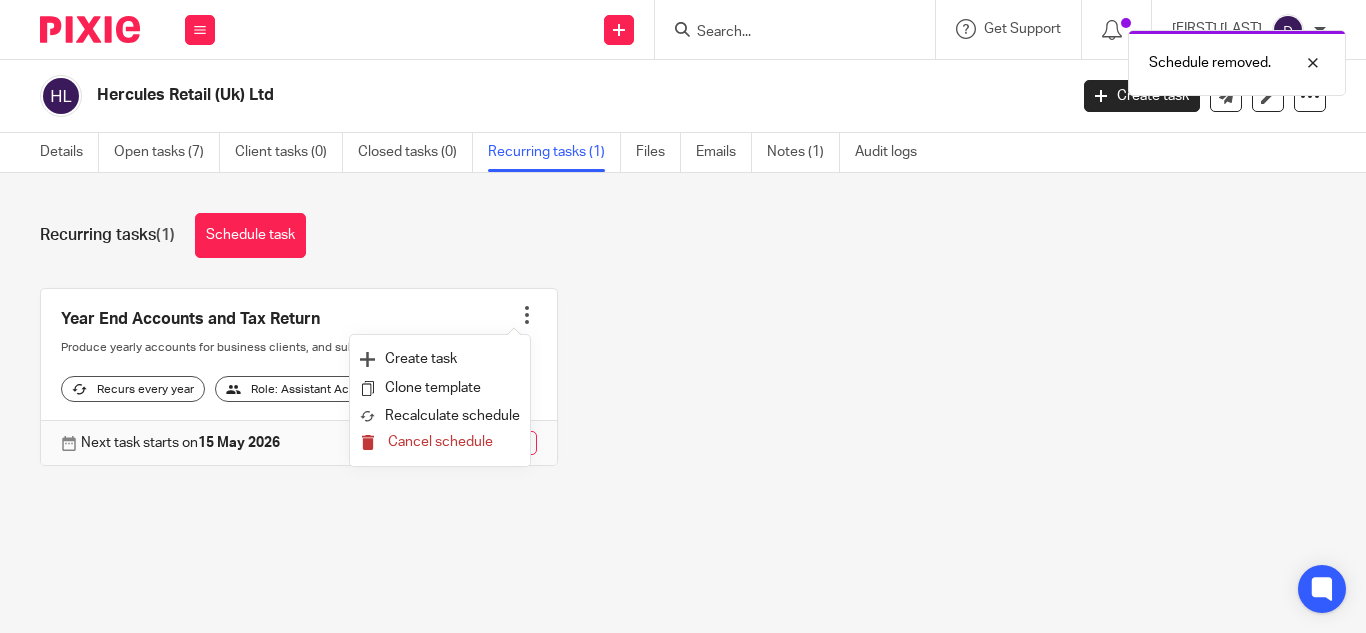 click on "Cancel schedule" at bounding box center [440, 442] 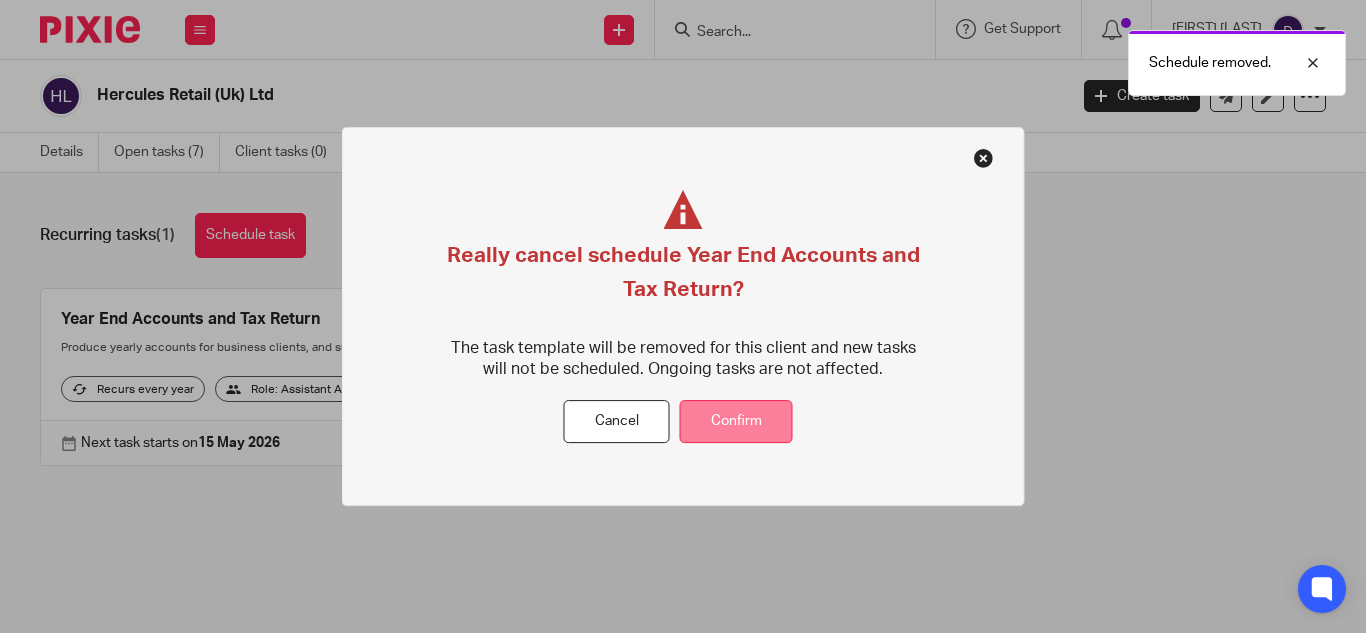 click on "Confirm" at bounding box center [736, 422] 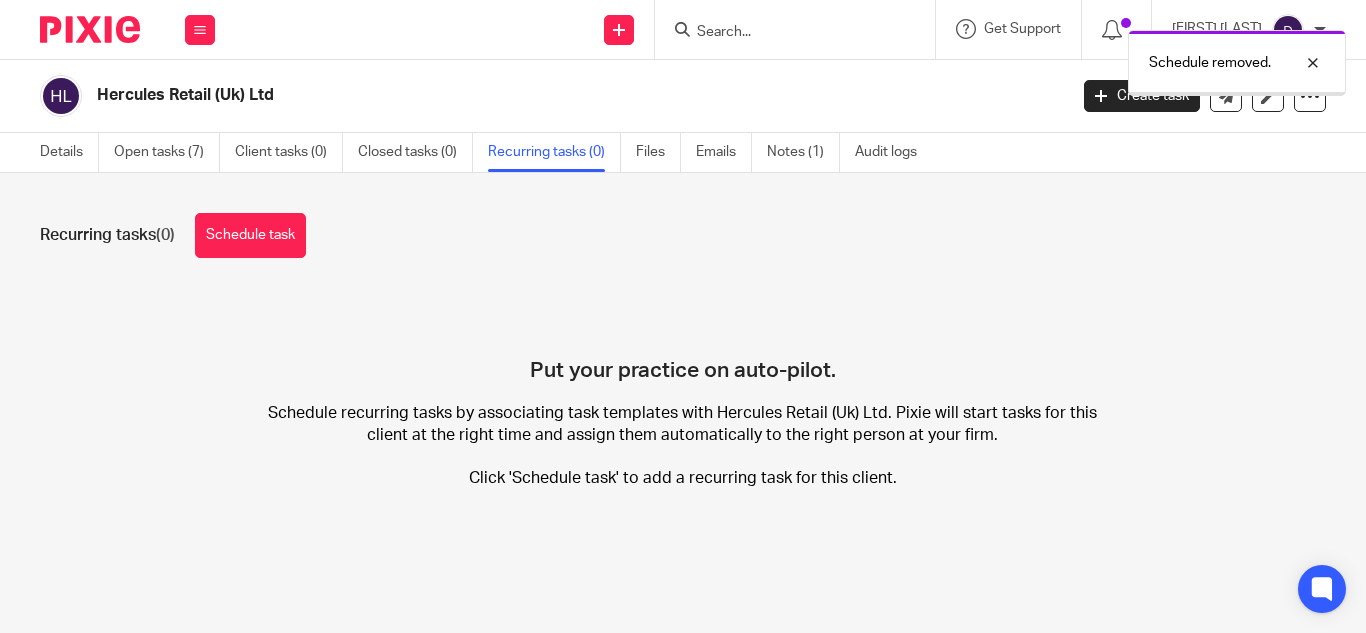 scroll, scrollTop: 0, scrollLeft: 0, axis: both 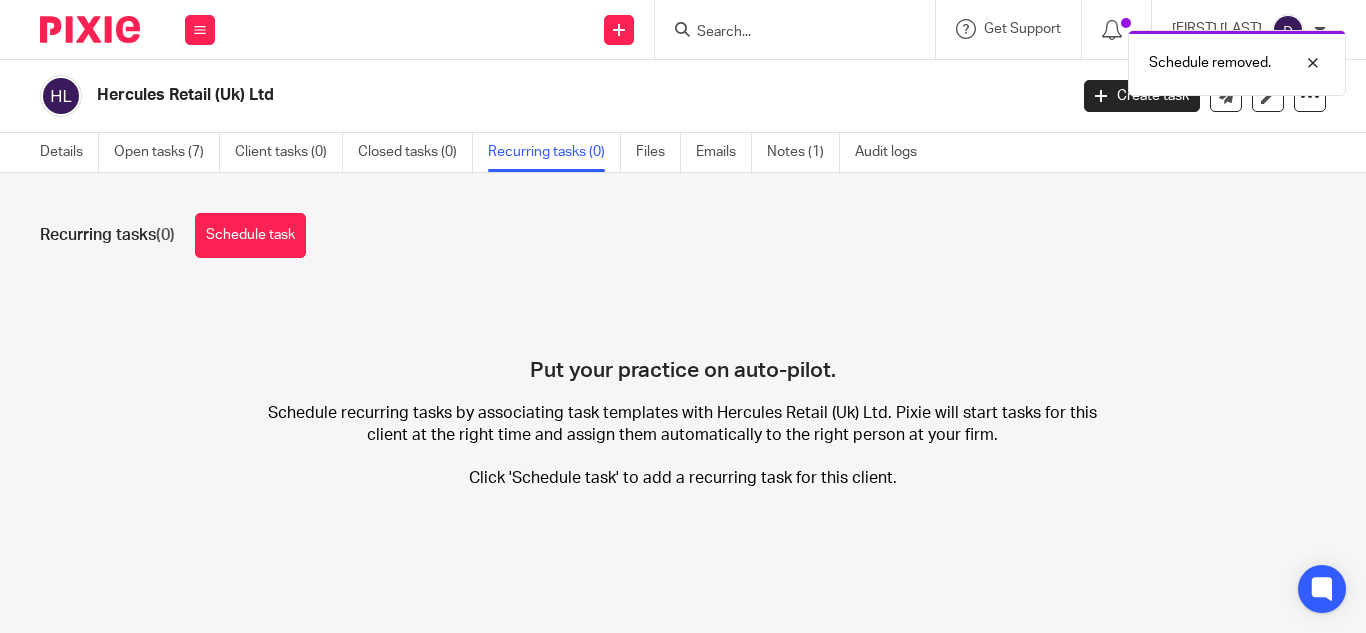 click on "Schedule removed." at bounding box center [1014, 58] 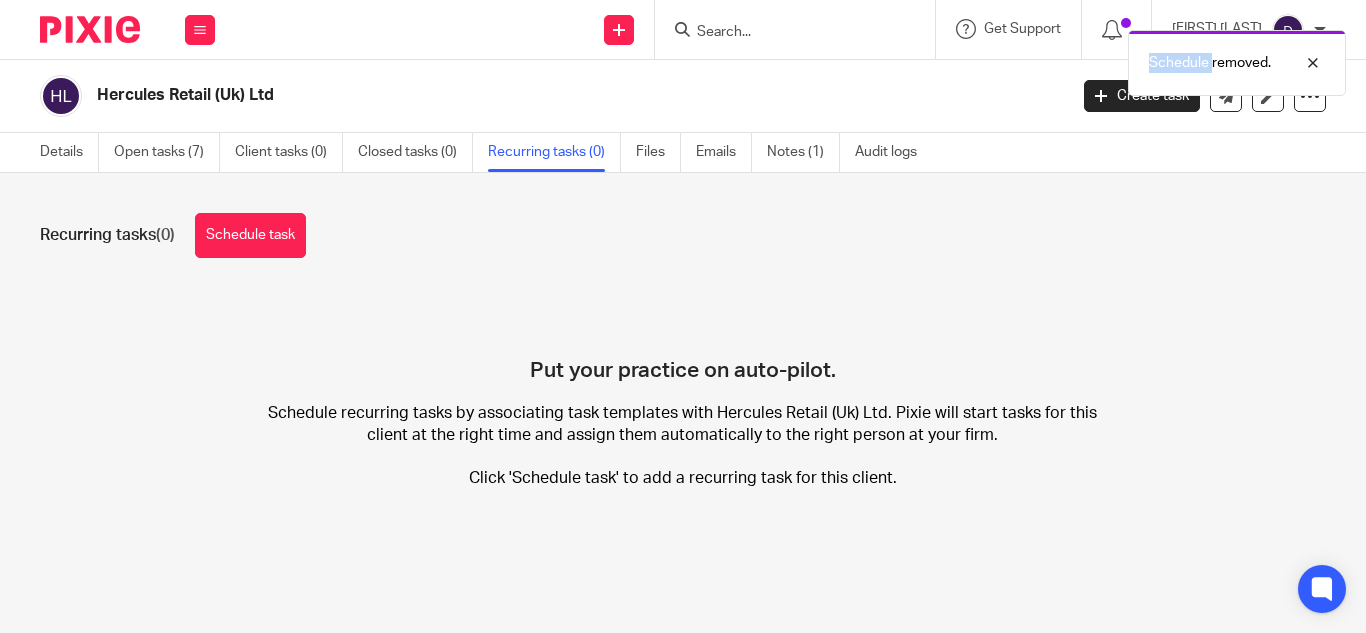 click on "Schedule removed." at bounding box center [1014, 58] 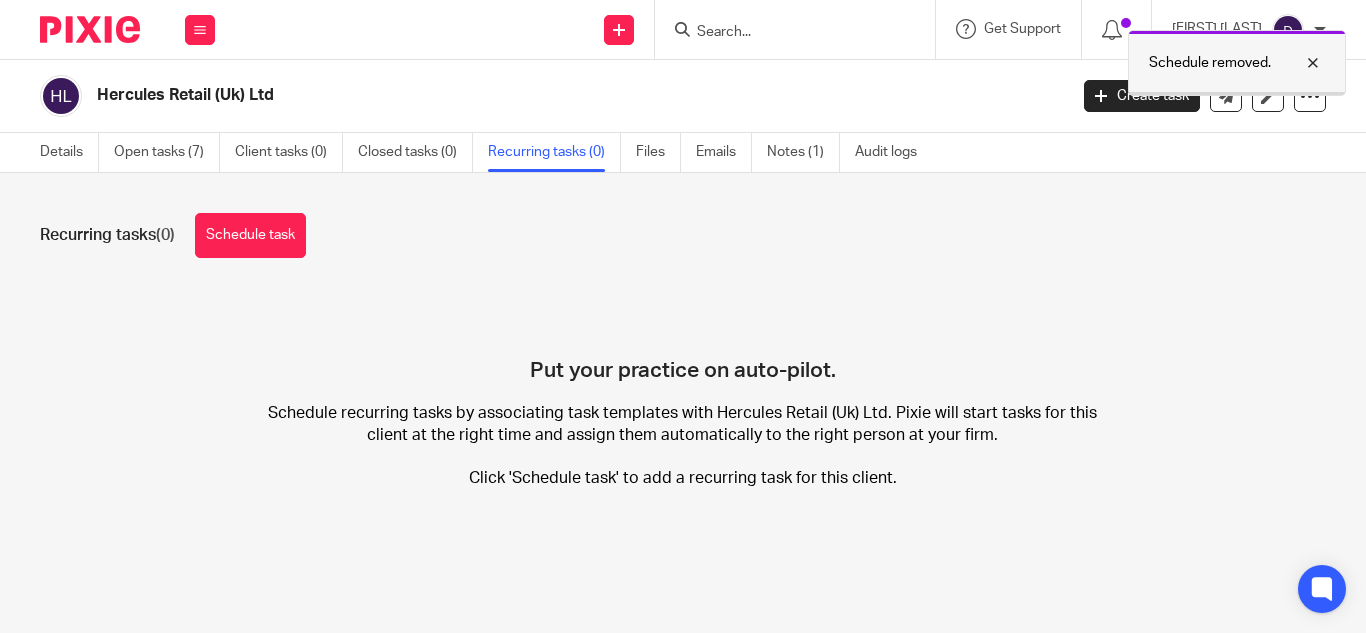 click at bounding box center (1298, 63) 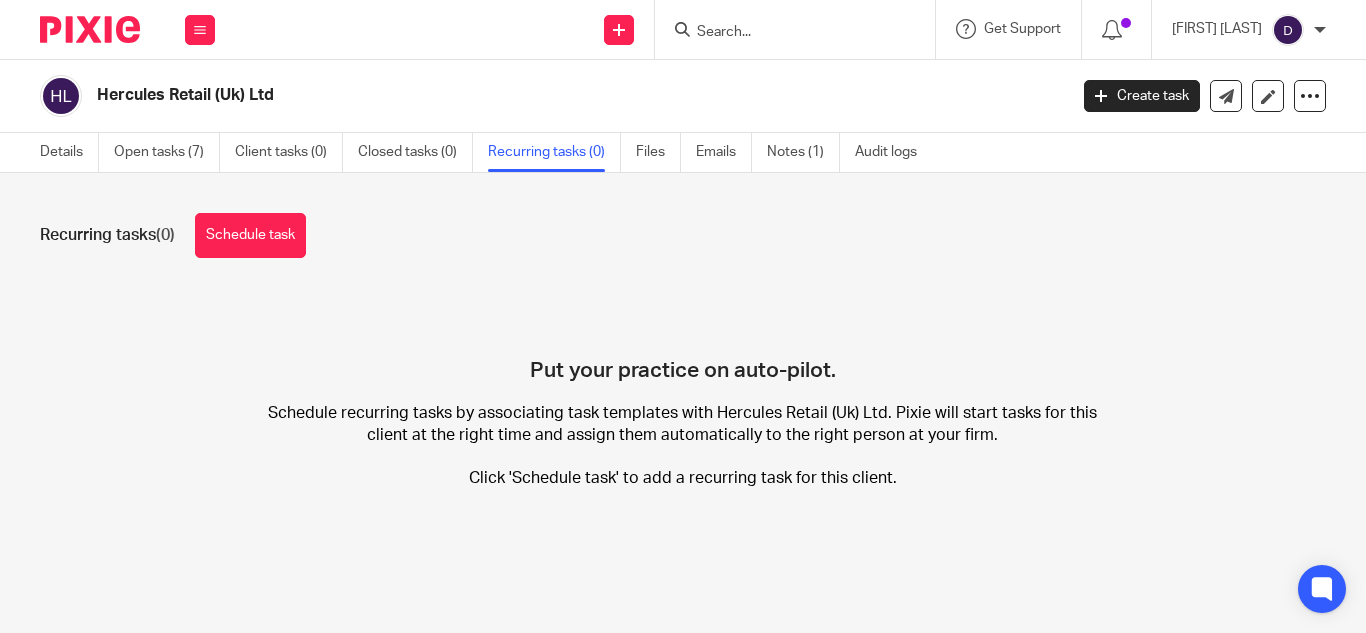 click at bounding box center (785, 33) 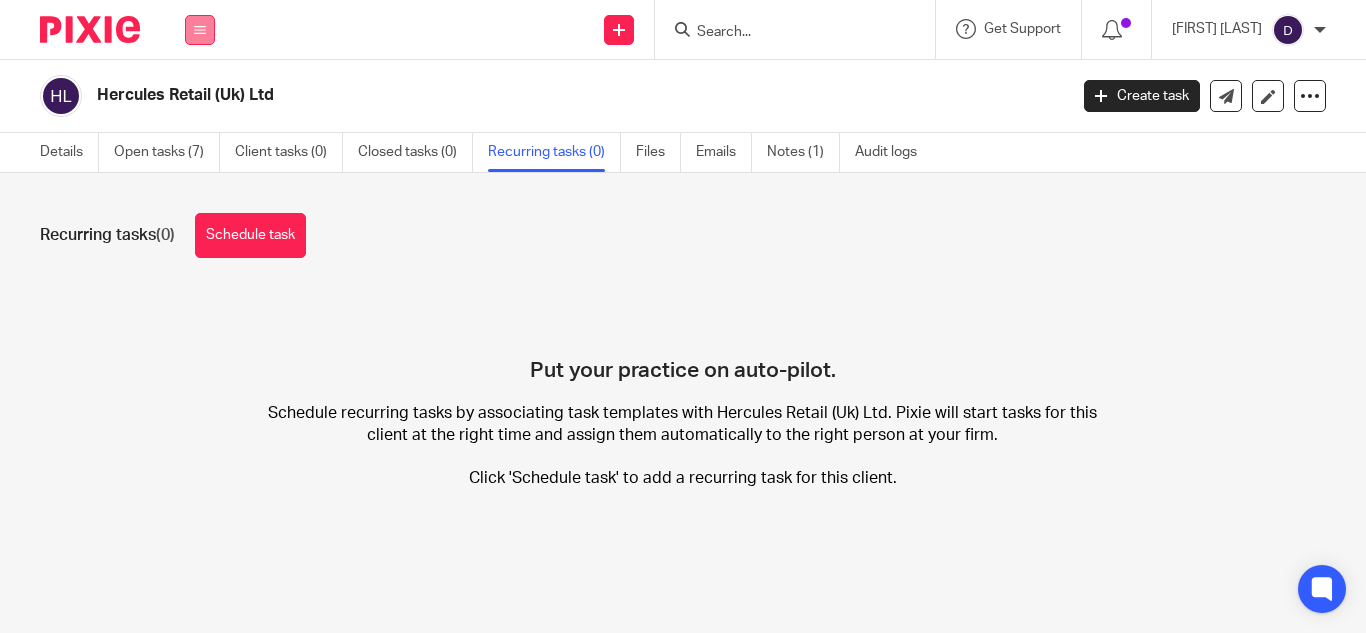 click at bounding box center [200, 30] 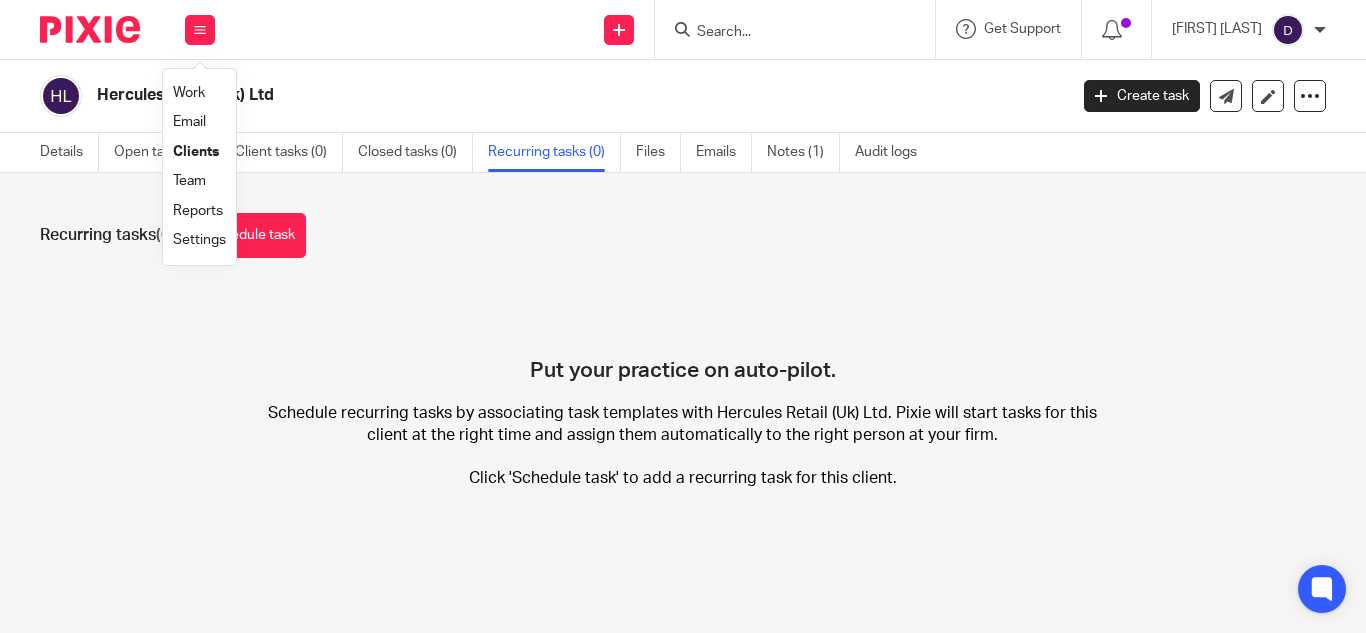 click on "Clients" at bounding box center [196, 152] 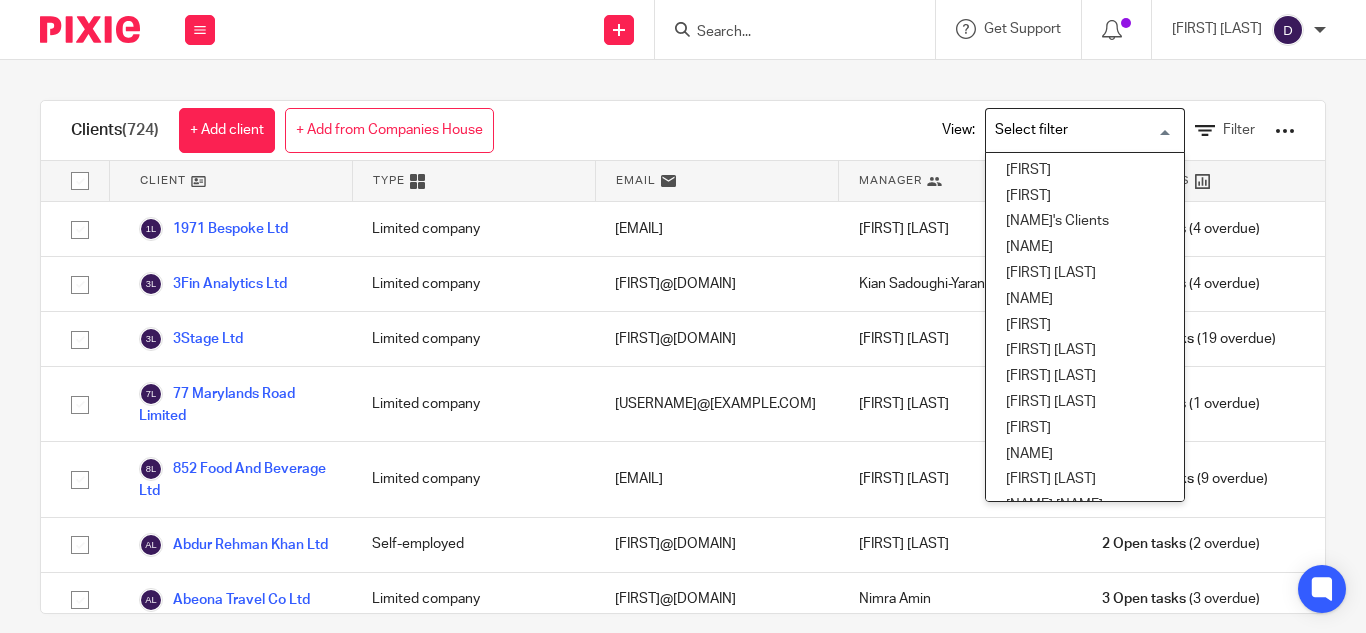 scroll, scrollTop: 0, scrollLeft: 0, axis: both 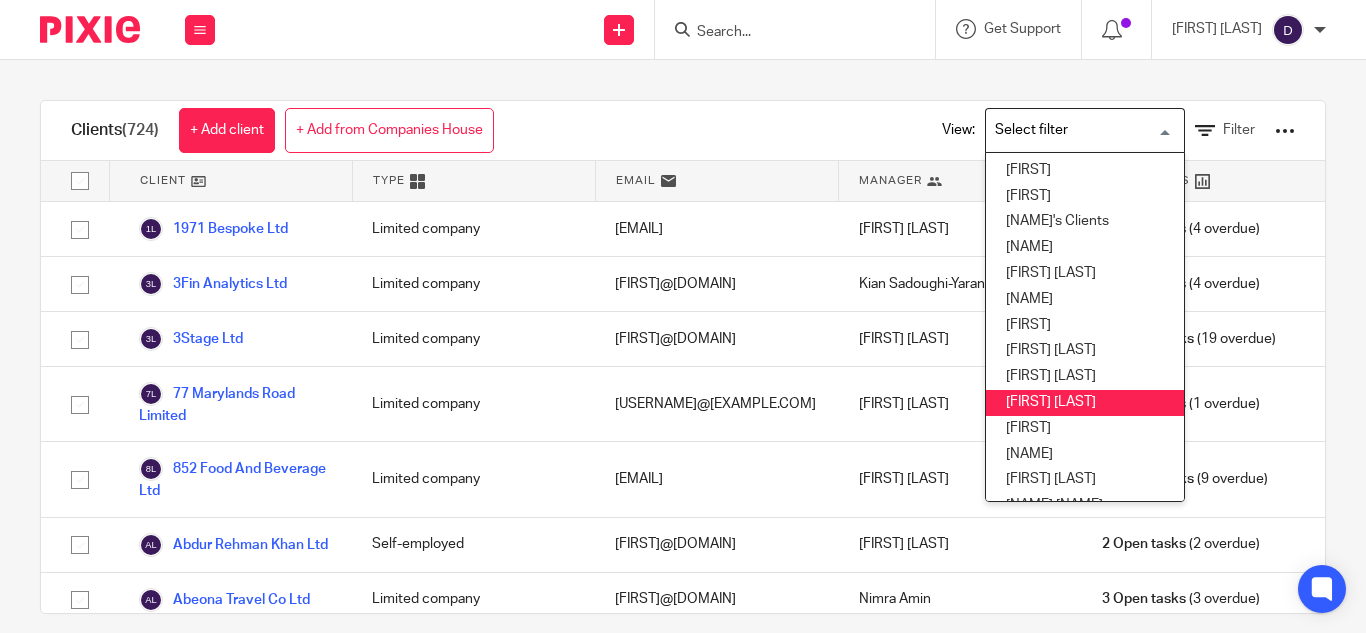 click on "[FIRST] [LAST]" at bounding box center (1085, 403) 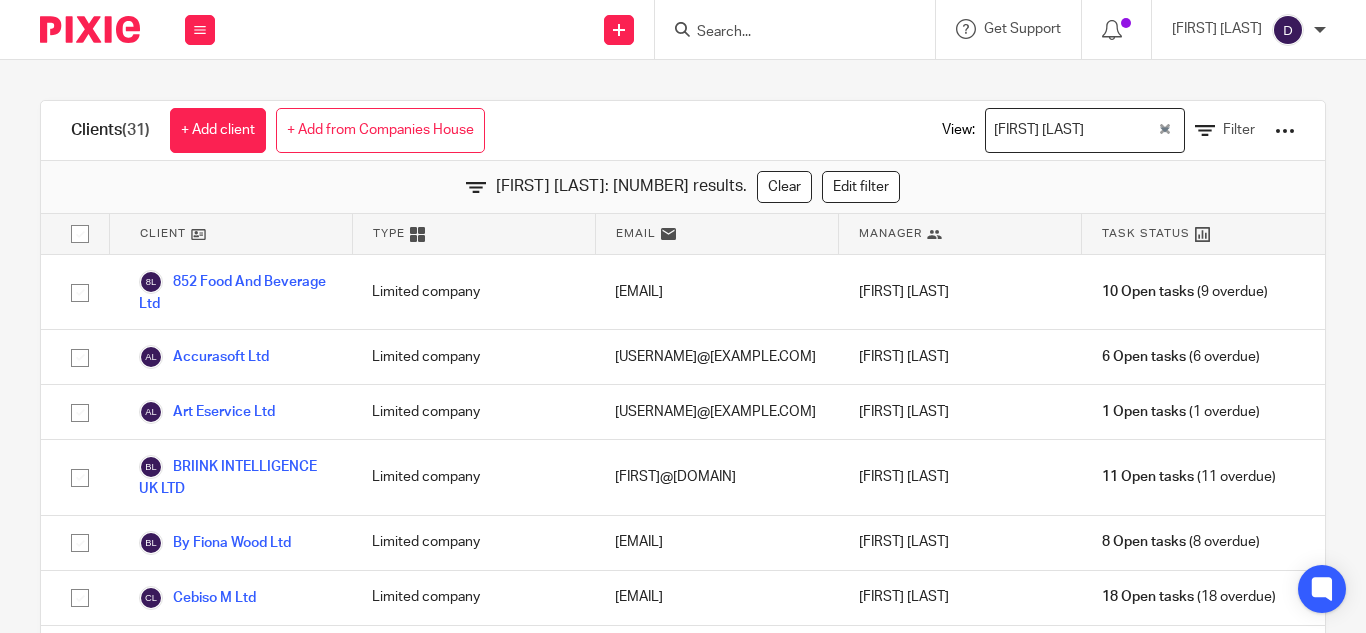 scroll, scrollTop: 914, scrollLeft: 0, axis: vertical 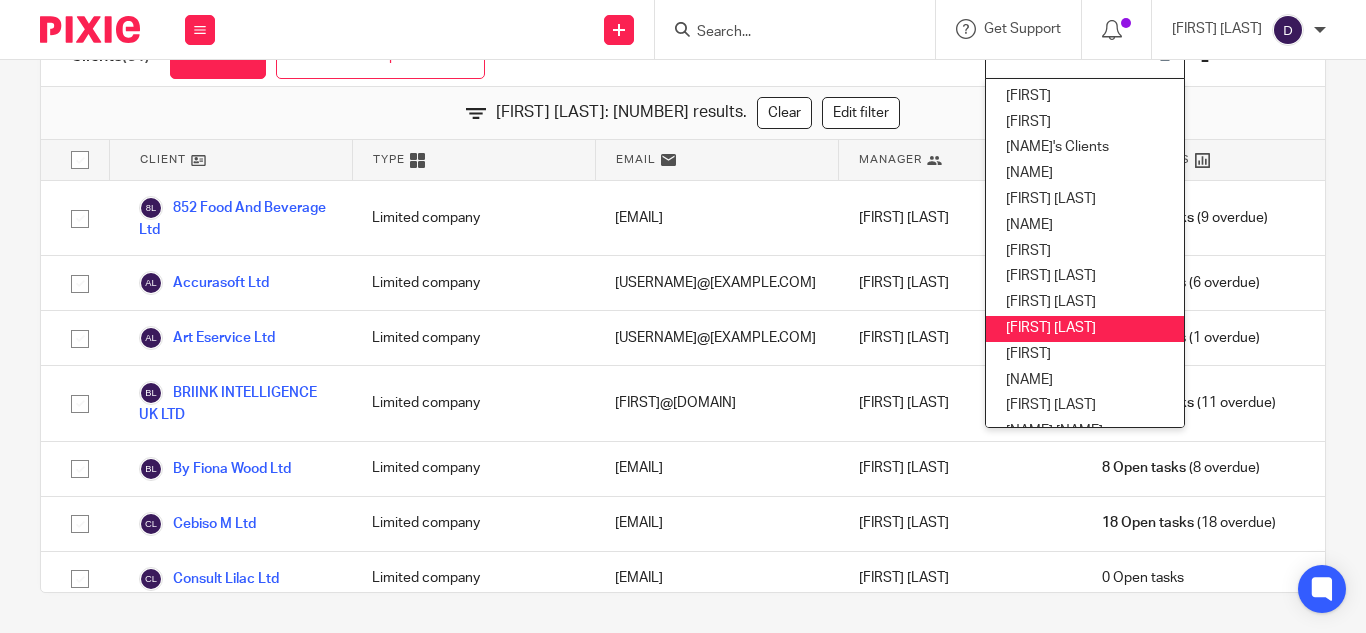 click on "Clients
(31)
+ Add client
+ Add from Companies House
View:
Dhivya S T
Loading...
Aishwarya
Akssharra
Alex Gabriel's Clients
Anchel
Archana S
Beata
Bumitha
Dhakshaya M
Dharani M
Dhivya S T
Elena
Fatjeta
Geetha M
Hely Patel
Hema Ravichandran
Janani Clients
Kavya T
Kian Sadoughi-Yarand
Lakshmi
Logapriya V
Logeshwari
Madhu
Madhura
Mithun
MY Clients
Nimra Amin
Filter" at bounding box center [683, 57] 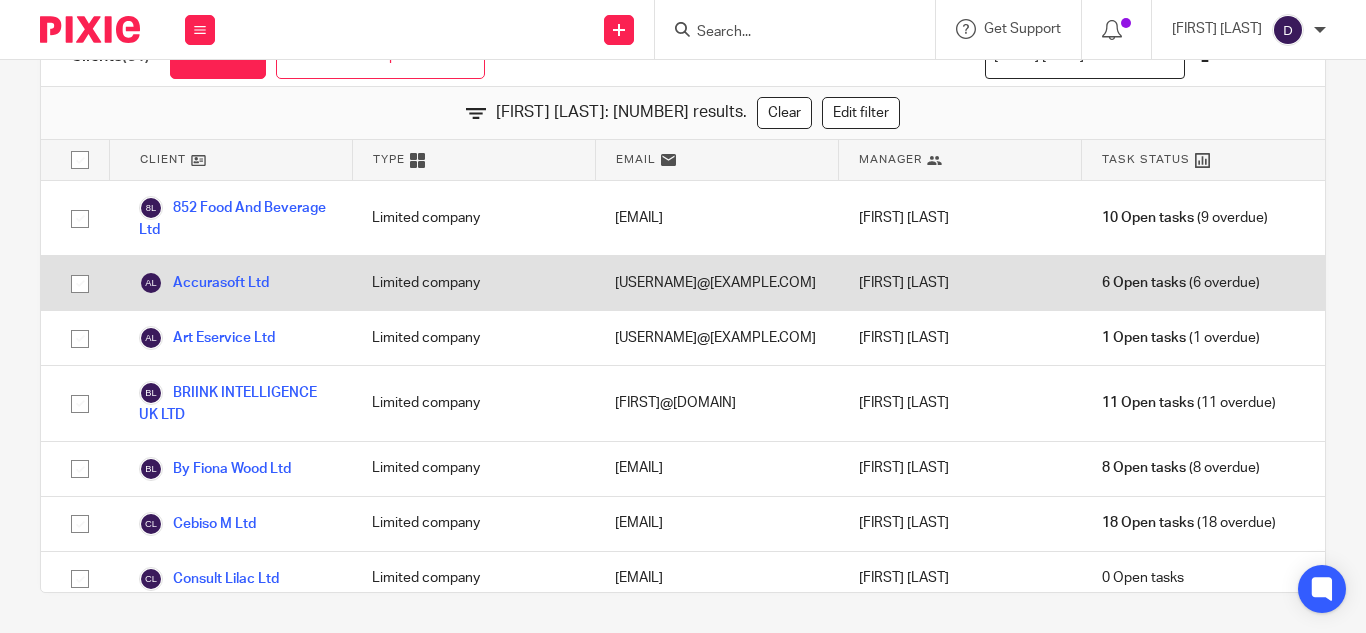 scroll, scrollTop: 0, scrollLeft: 0, axis: both 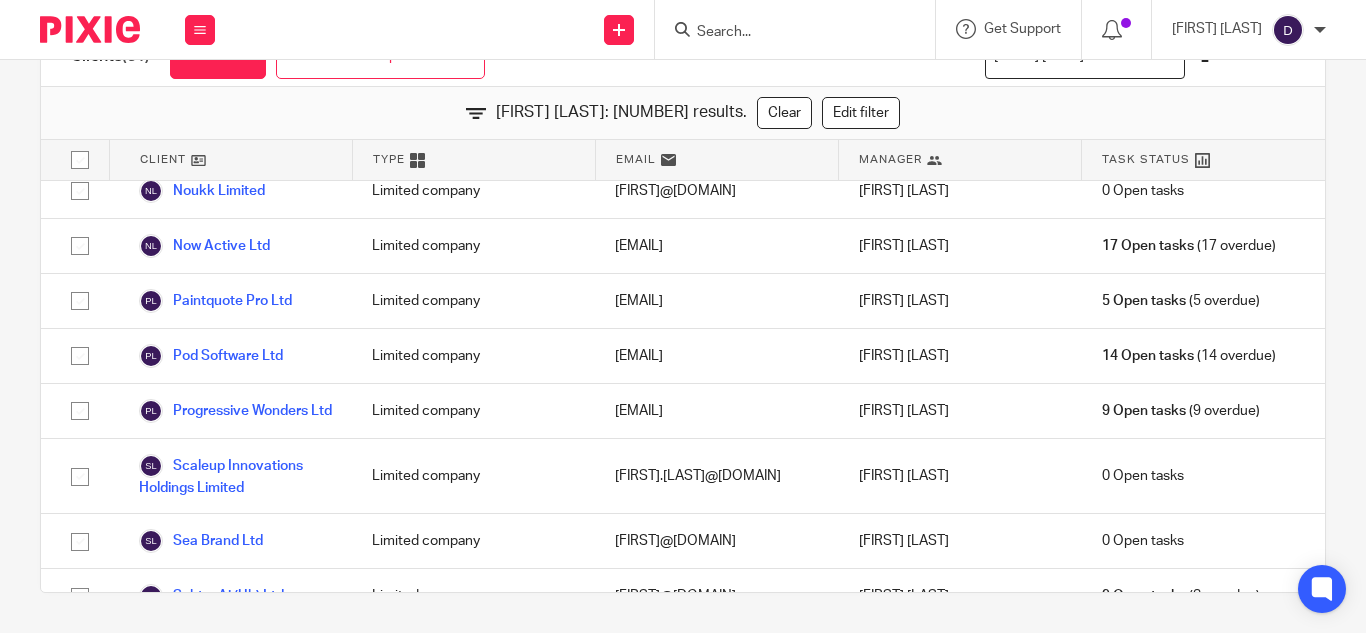 click at bounding box center [785, 33] 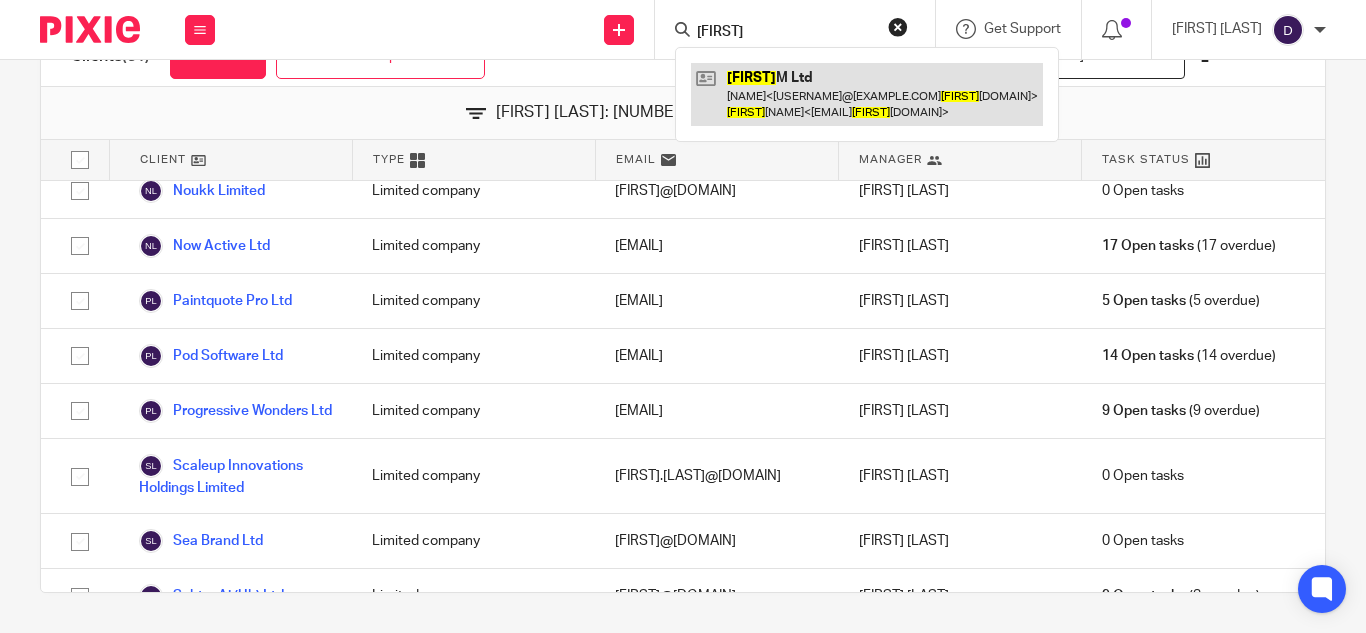 type on "cebiso" 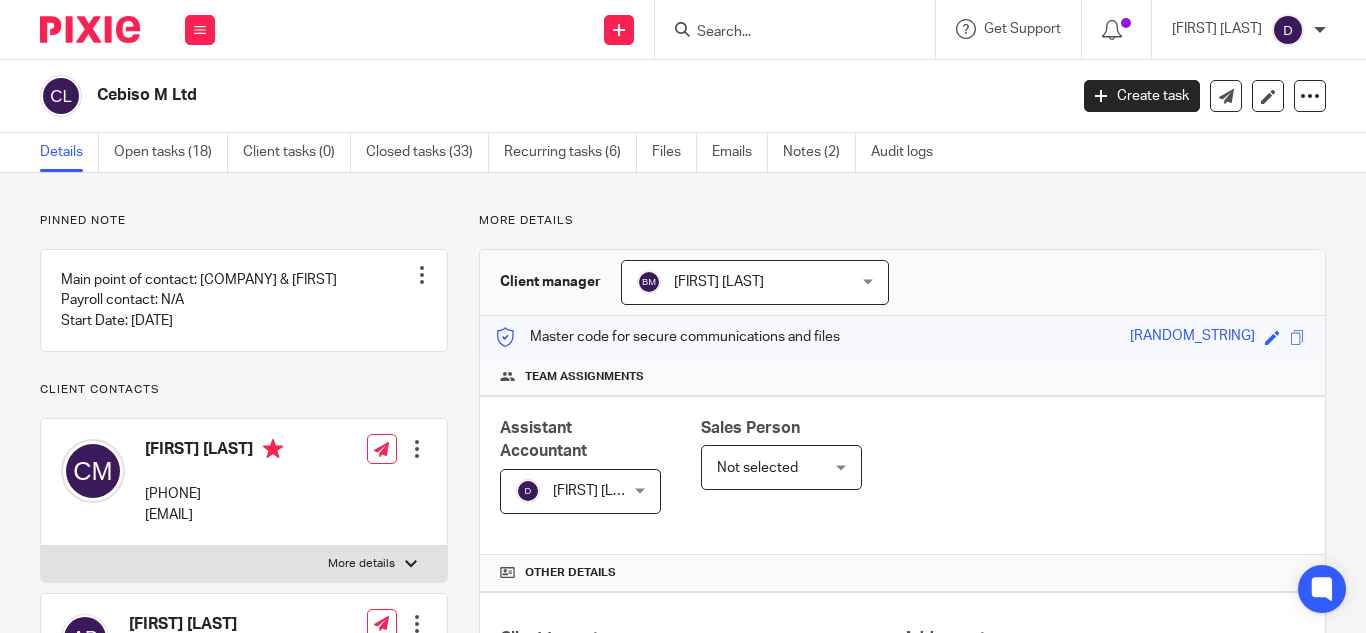scroll, scrollTop: 0, scrollLeft: 0, axis: both 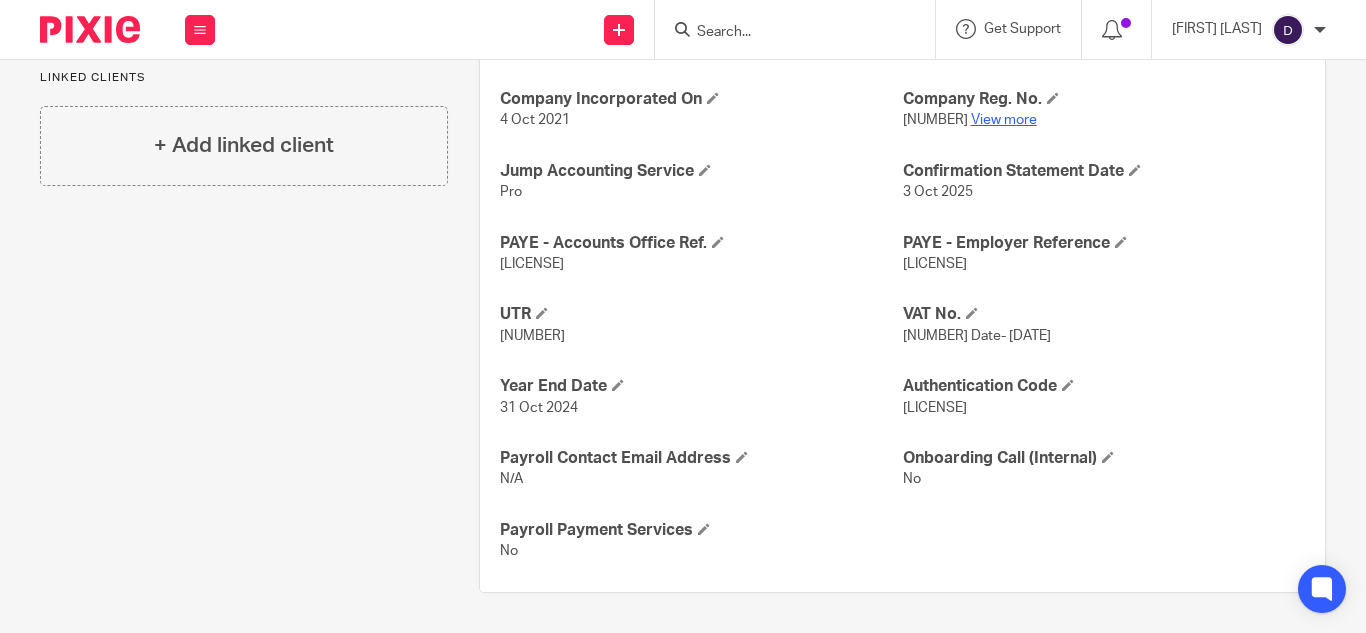 click on "View more" at bounding box center (1004, 120) 